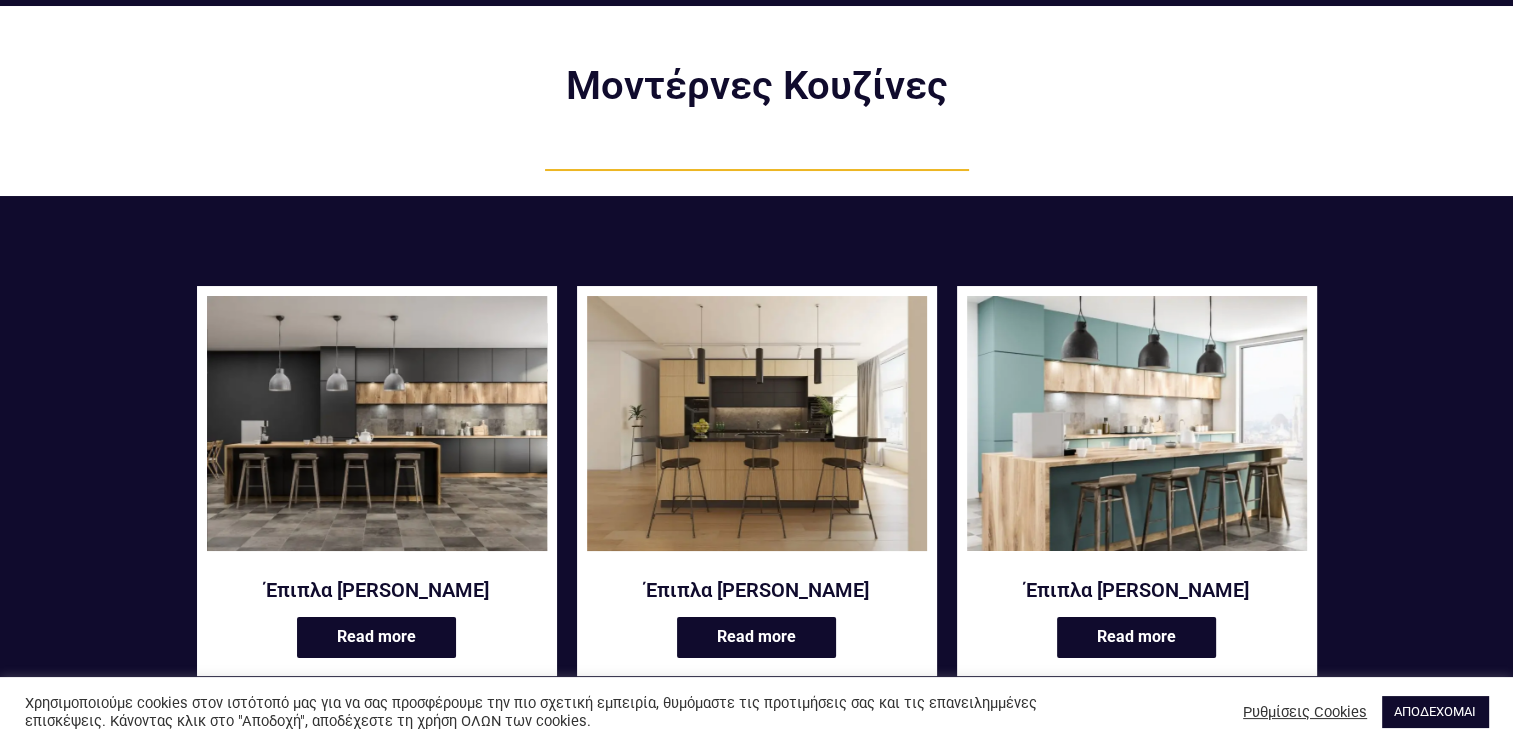 scroll, scrollTop: 100, scrollLeft: 0, axis: vertical 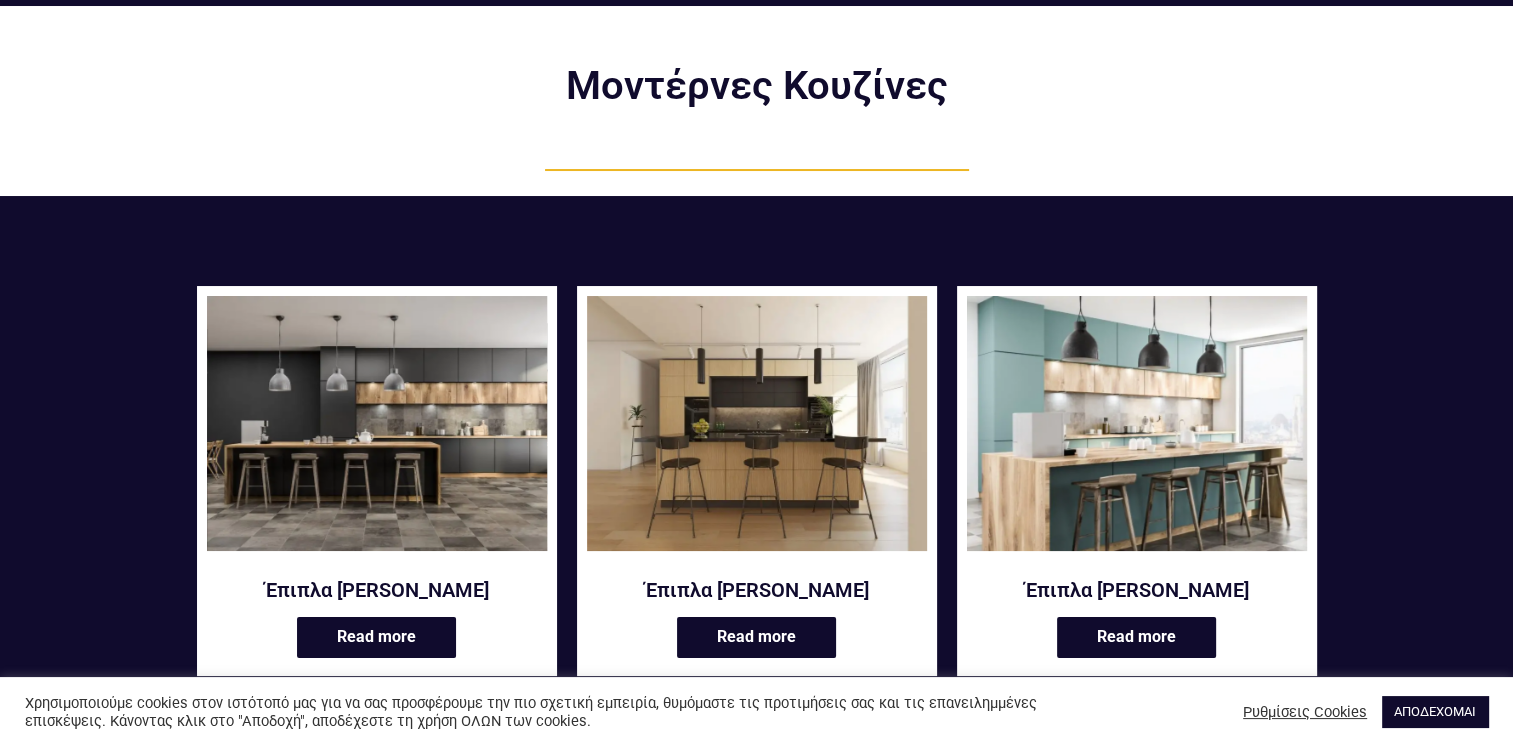 click at bounding box center (377, 423) 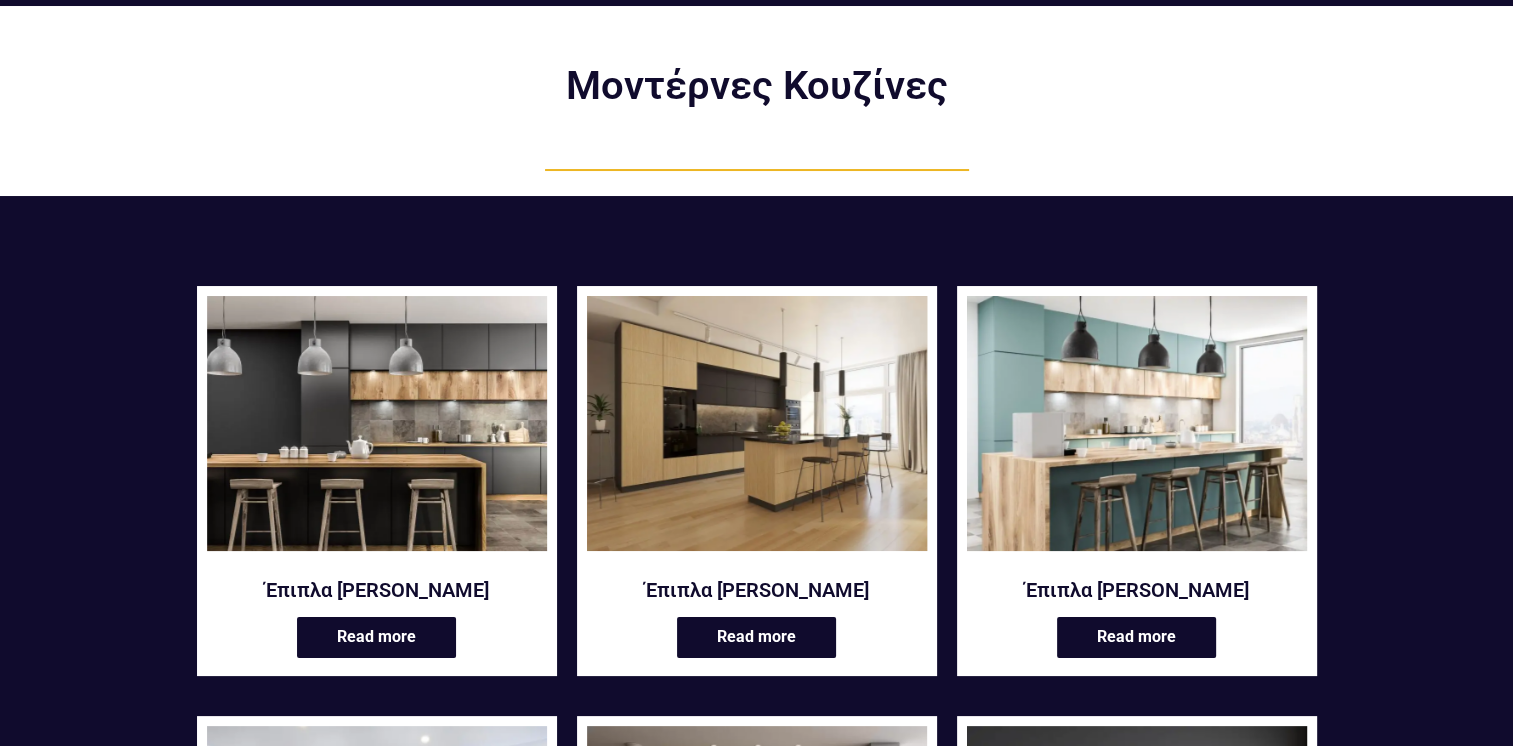 click at bounding box center (757, 423) 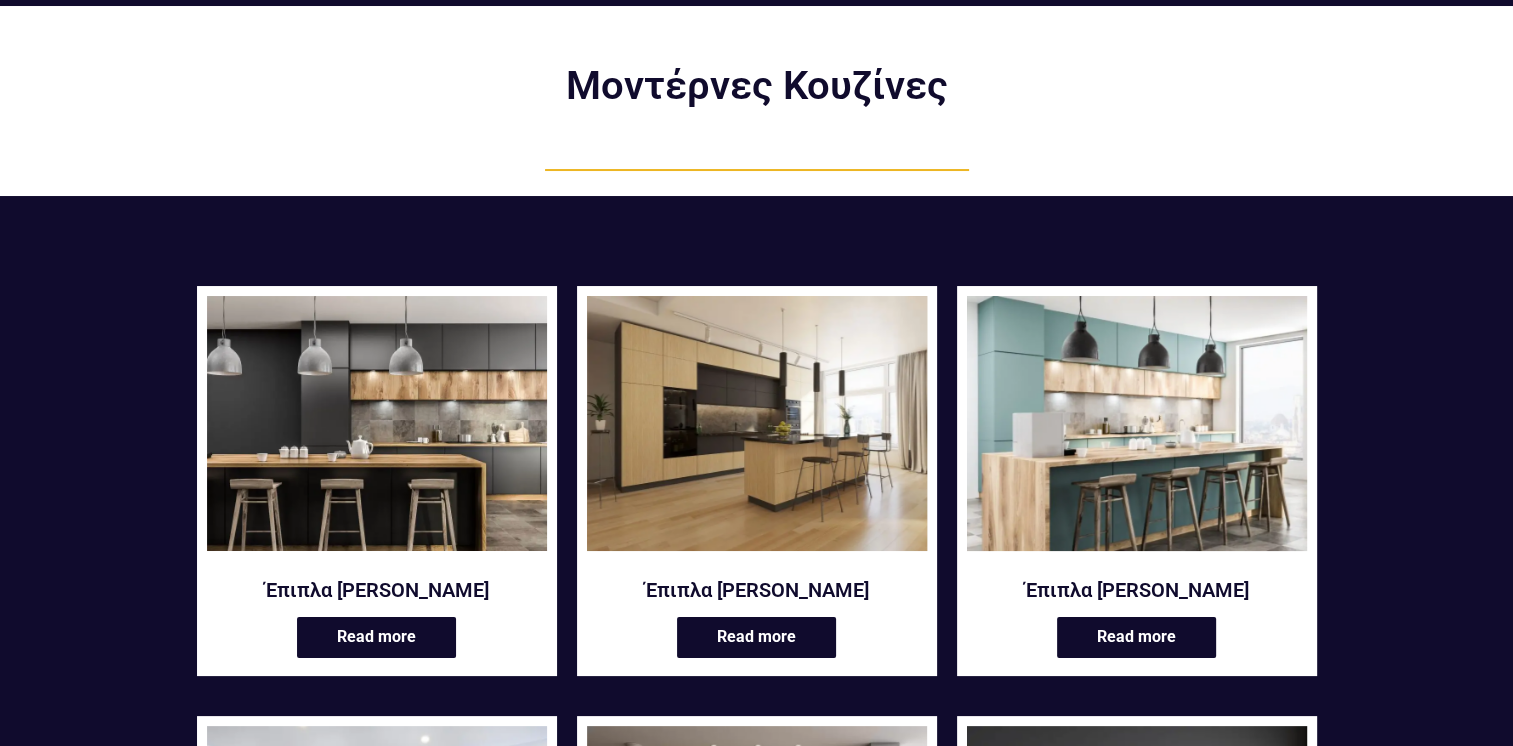 scroll, scrollTop: 400, scrollLeft: 0, axis: vertical 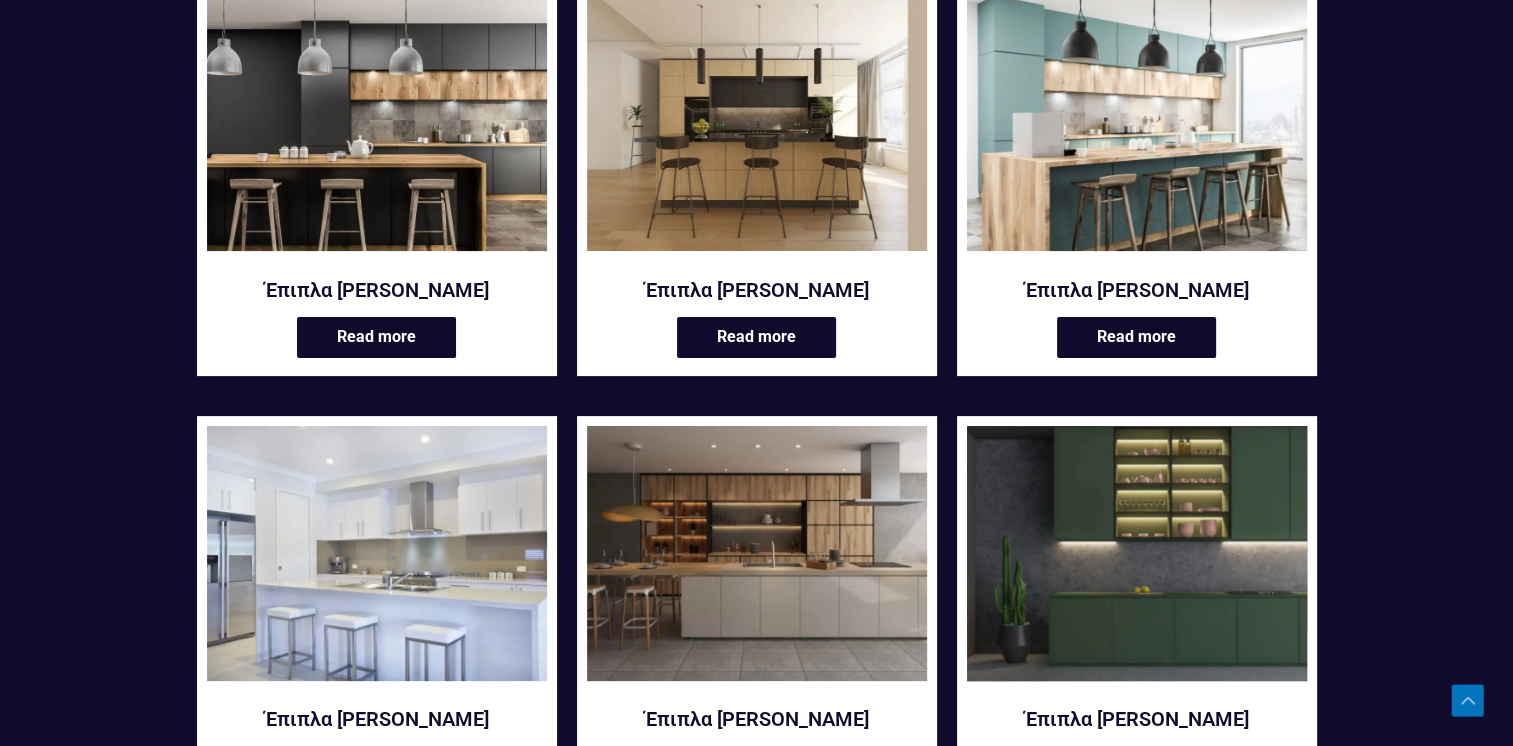 click at bounding box center (1137, 553) 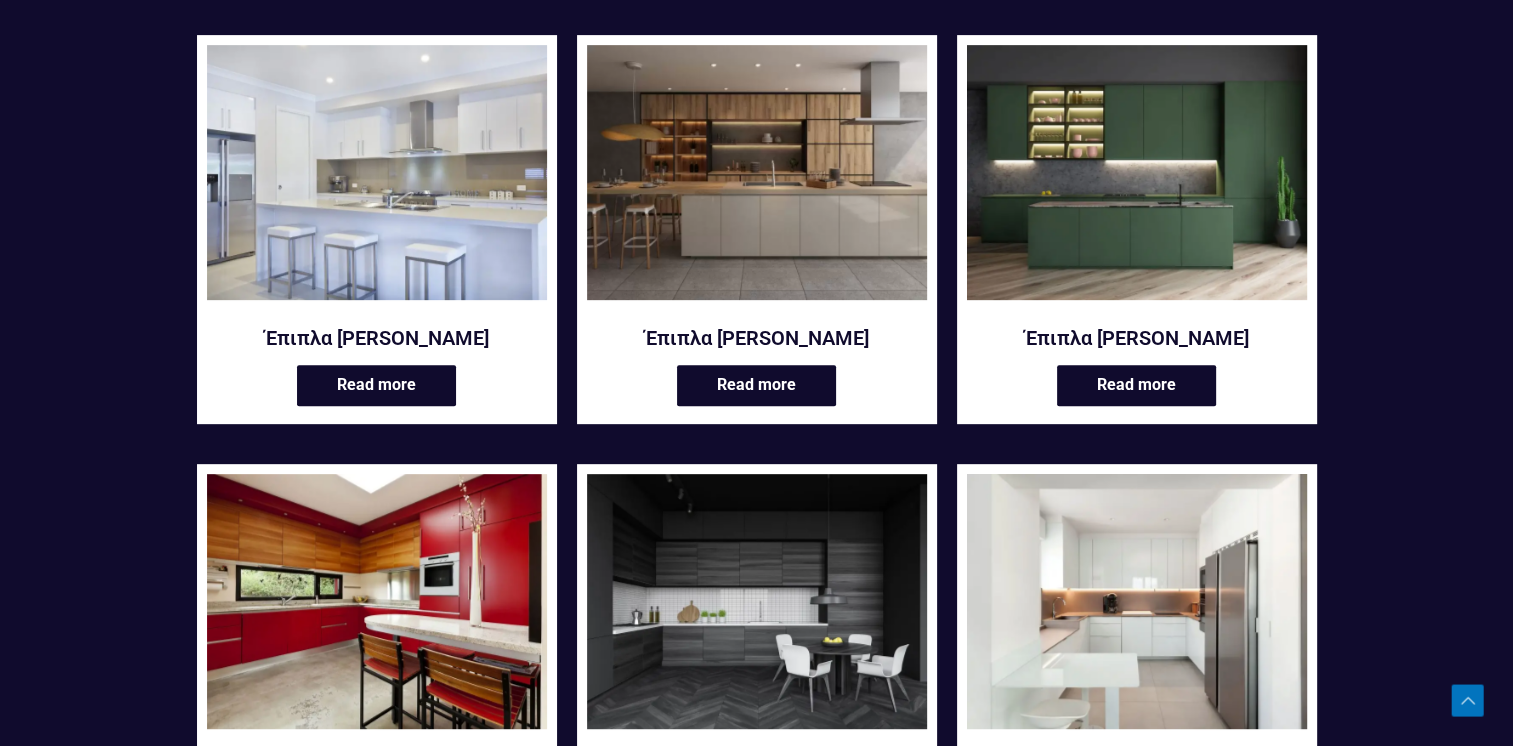 scroll, scrollTop: 800, scrollLeft: 0, axis: vertical 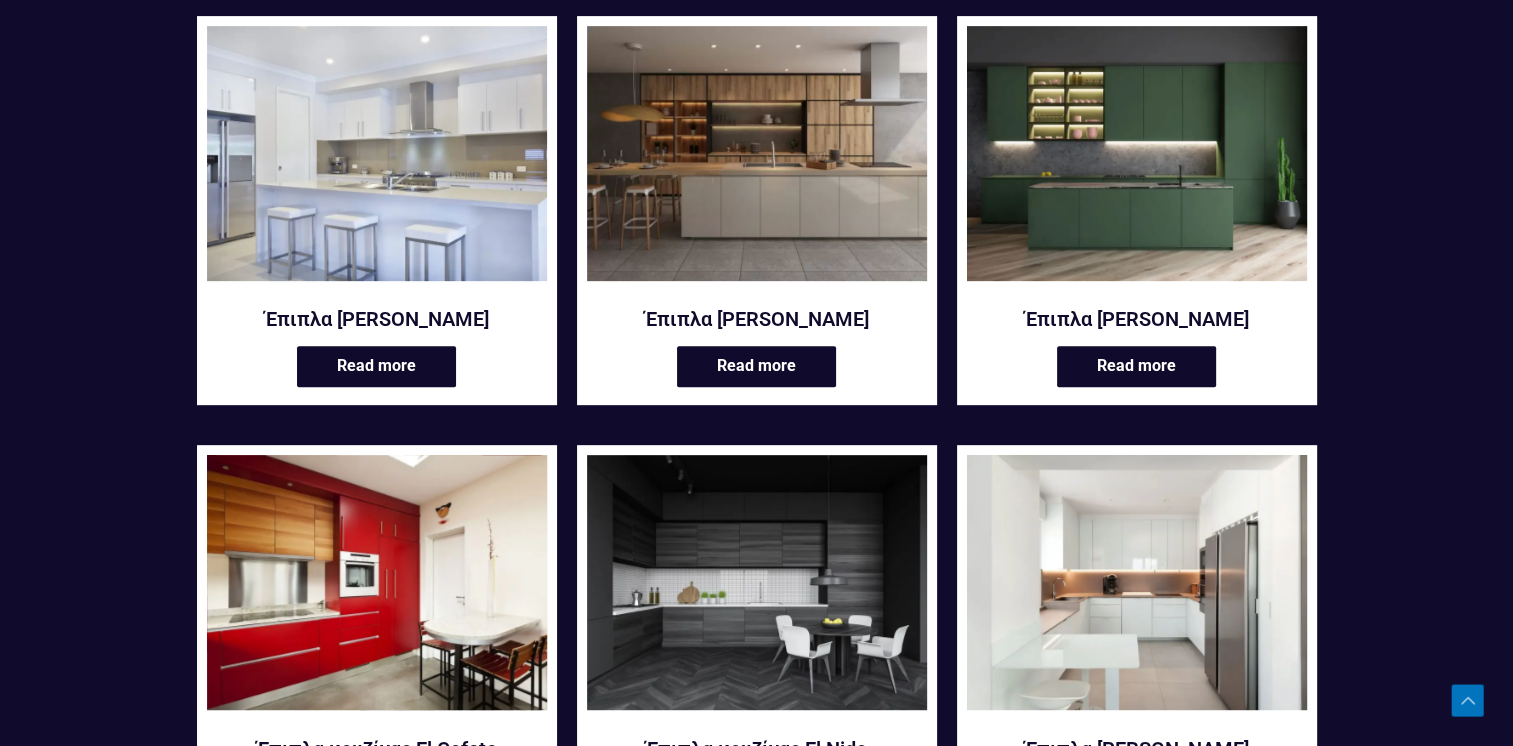 click at bounding box center (377, 582) 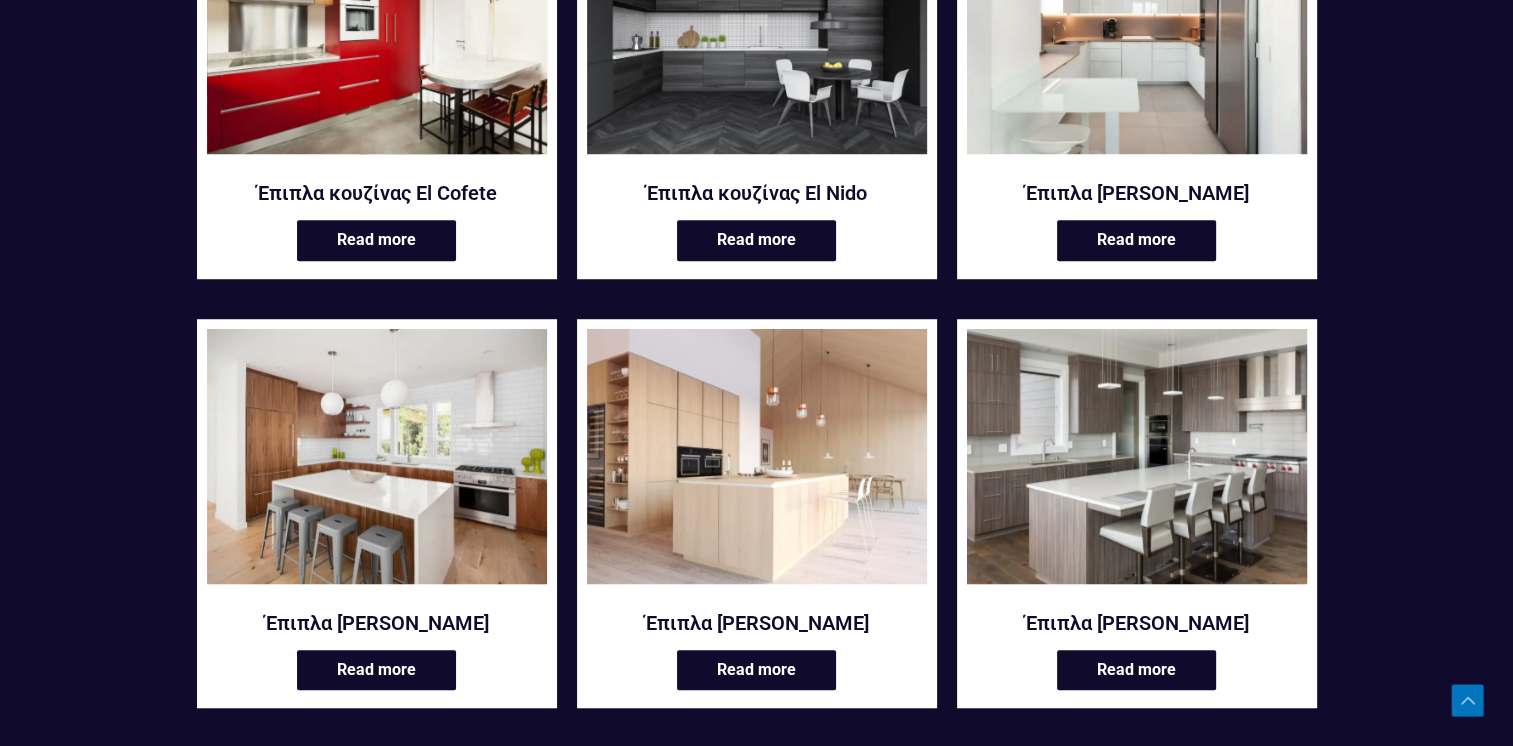 scroll, scrollTop: 1400, scrollLeft: 0, axis: vertical 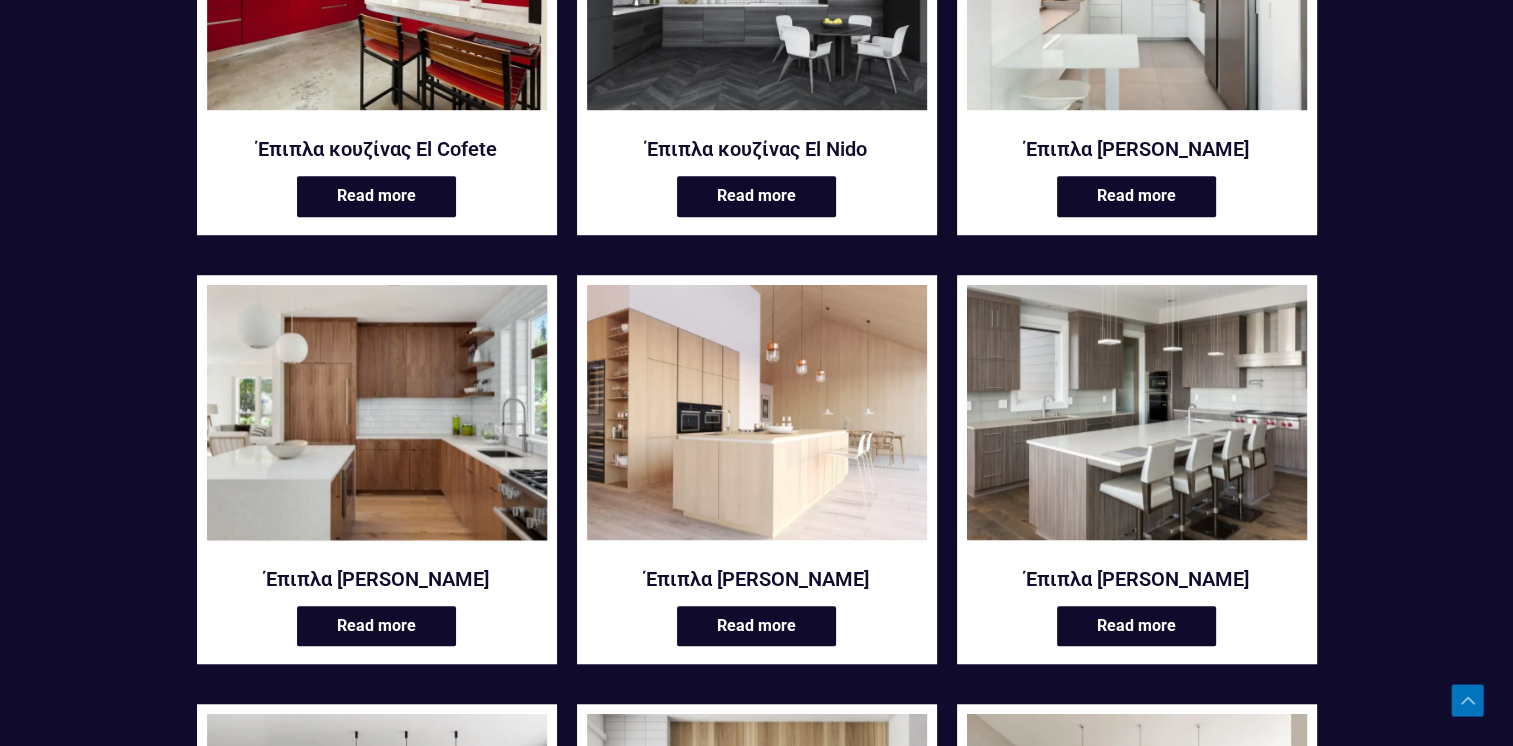click at bounding box center (377, 412) 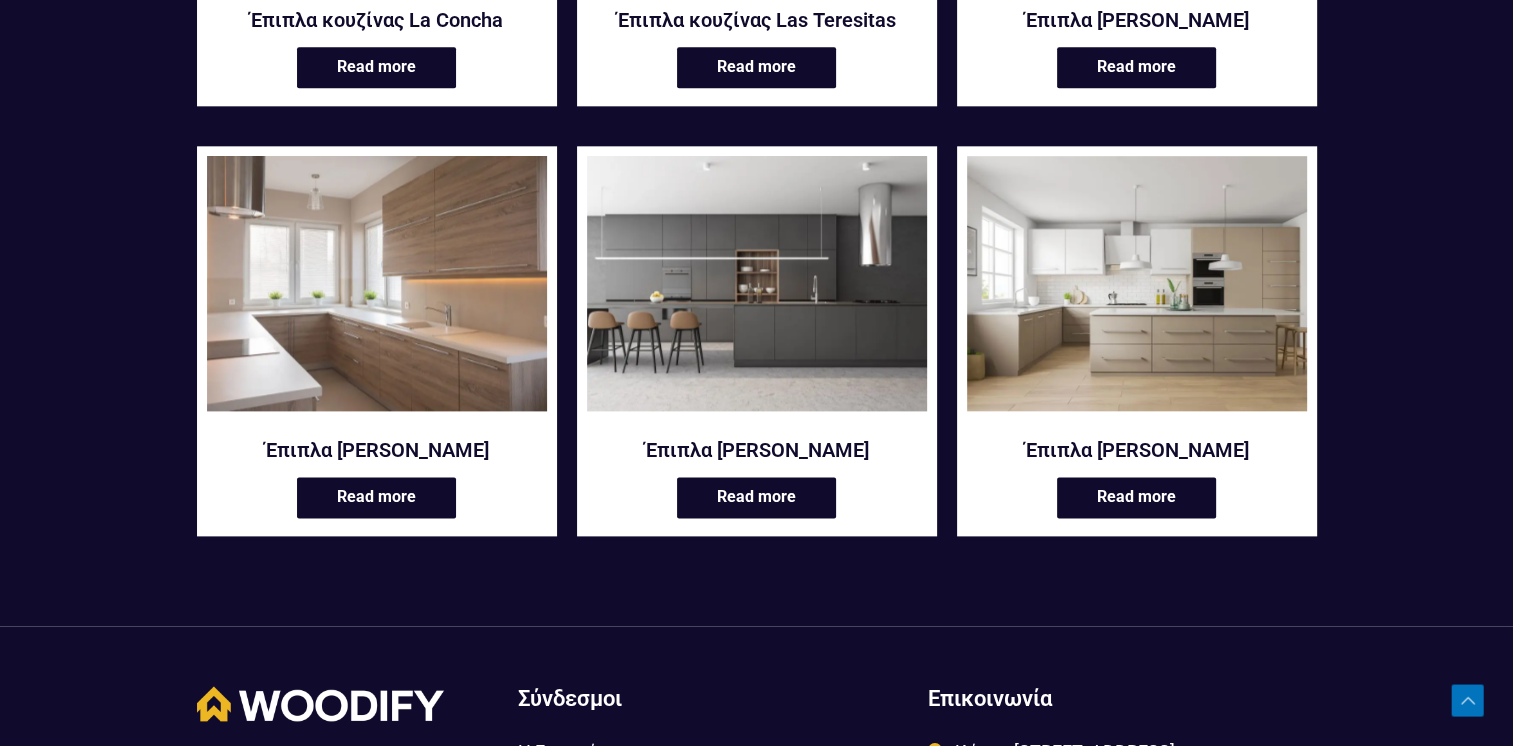 scroll, scrollTop: 2400, scrollLeft: 0, axis: vertical 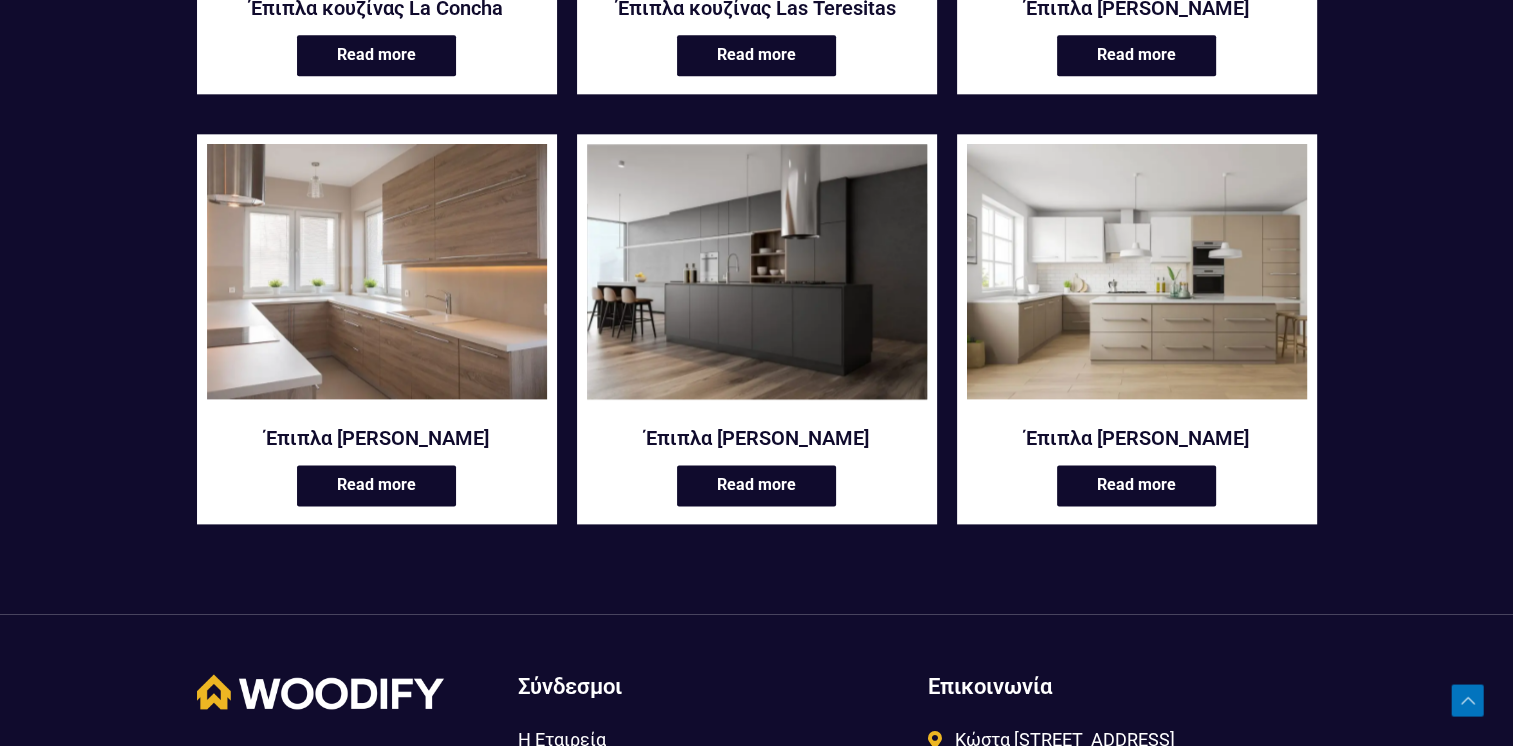 click at bounding box center (757, 271) 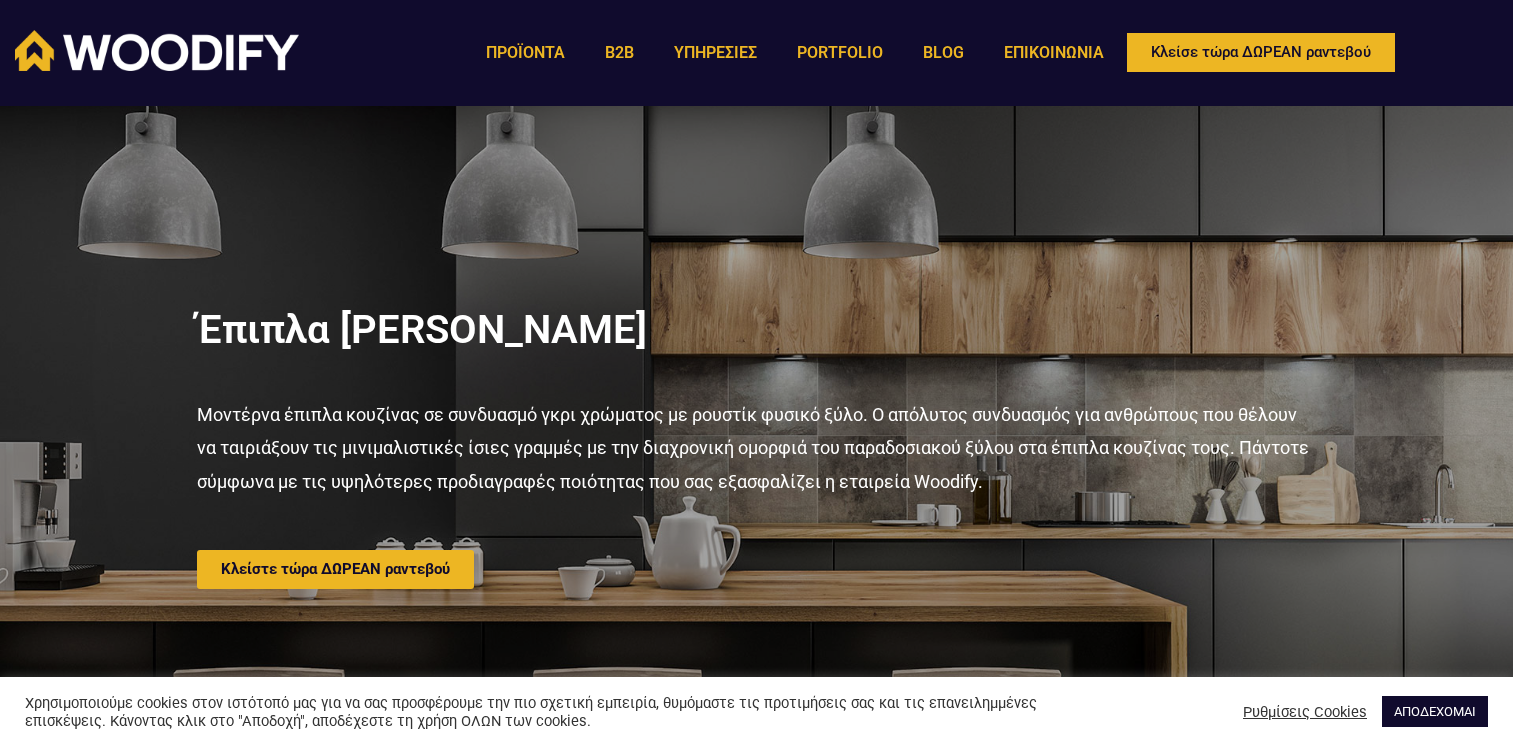 scroll, scrollTop: 0, scrollLeft: 0, axis: both 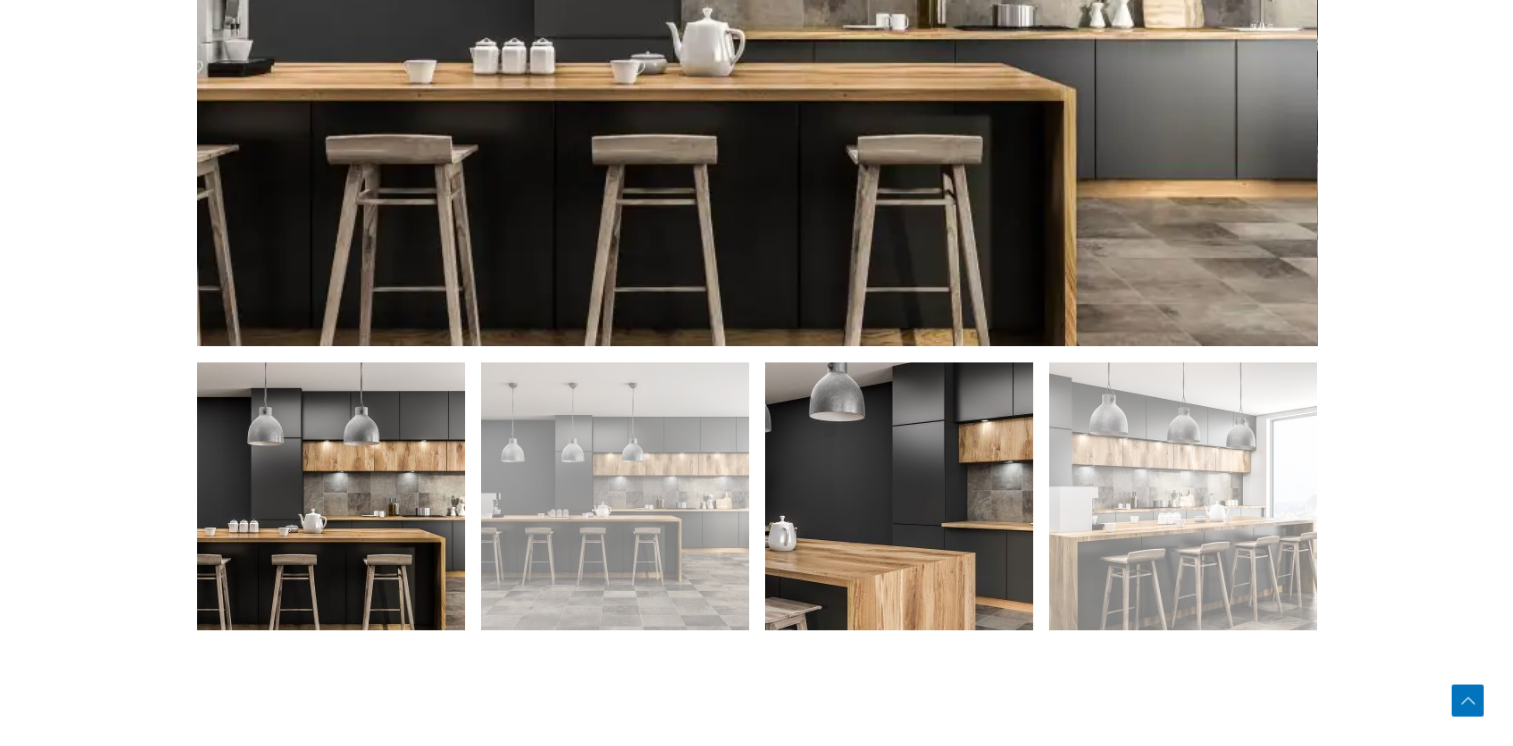 click at bounding box center [899, 496] 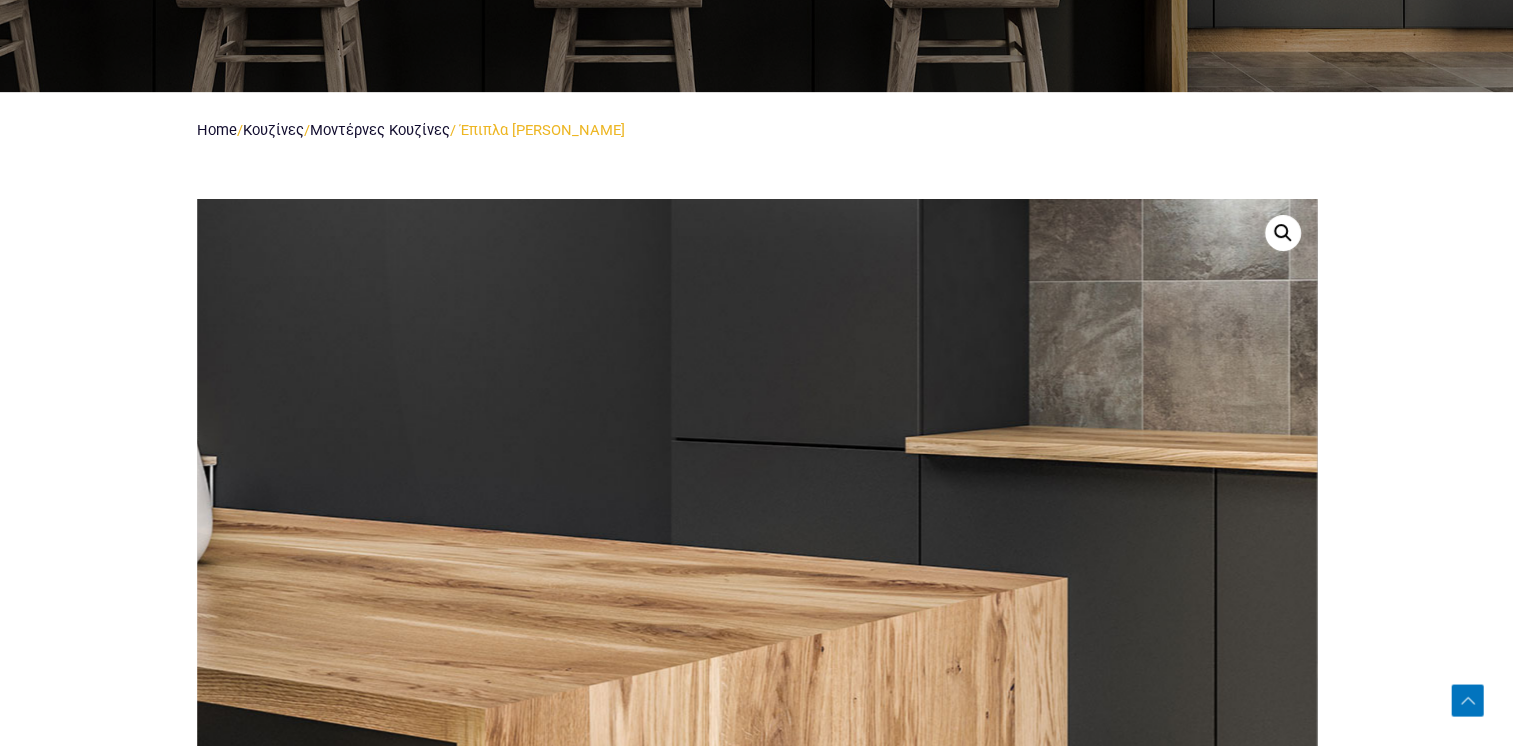 scroll, scrollTop: 1100, scrollLeft: 0, axis: vertical 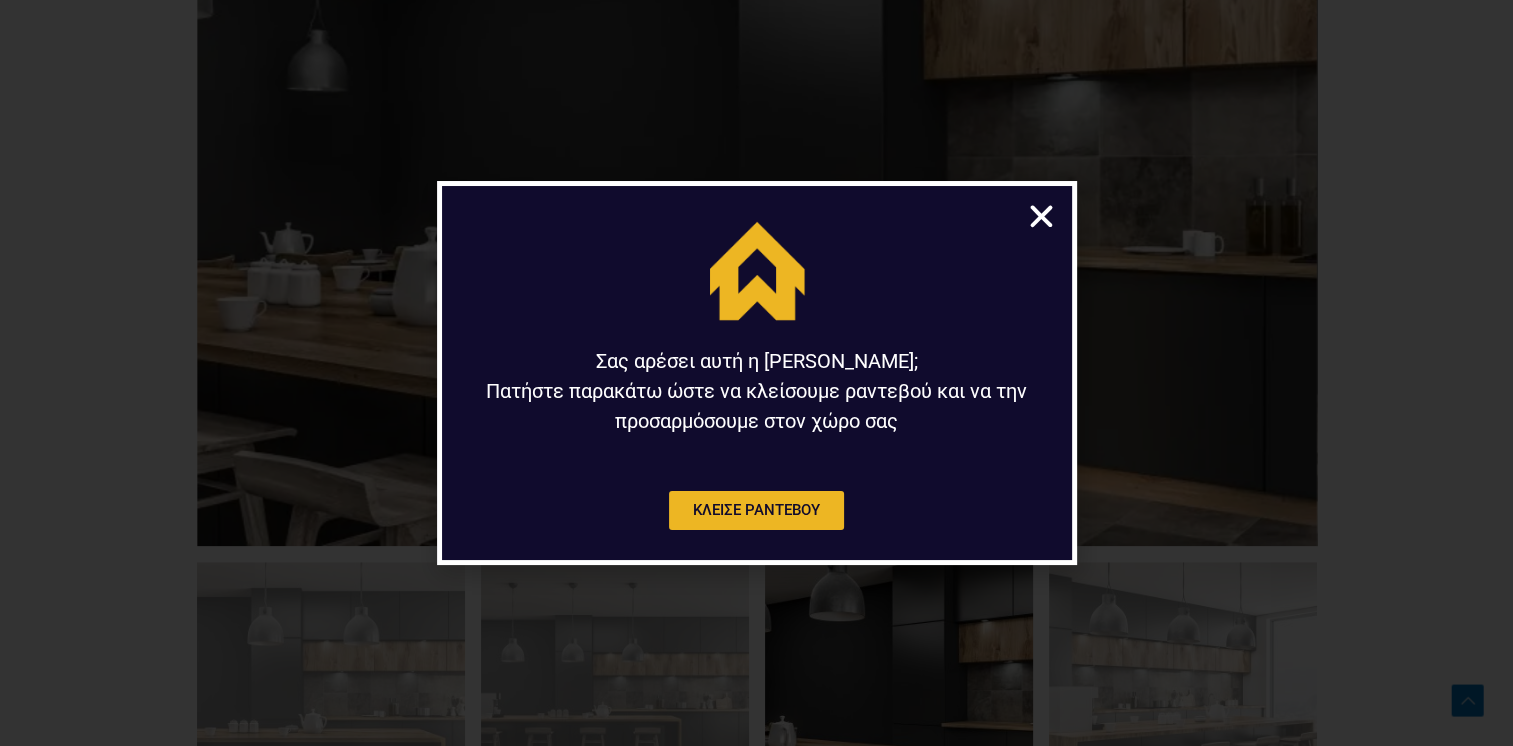 click at bounding box center (1041, 216) 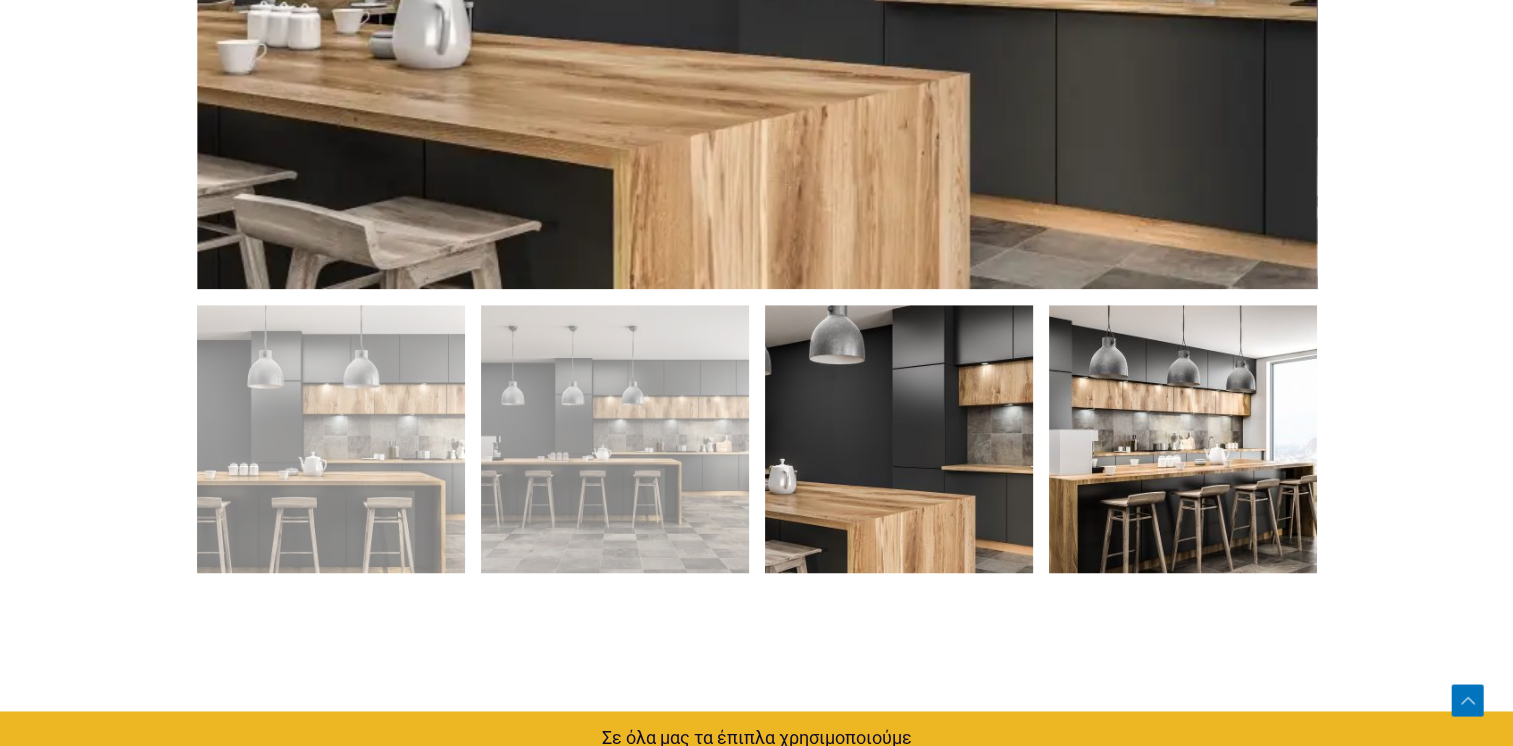 scroll, scrollTop: 1400, scrollLeft: 0, axis: vertical 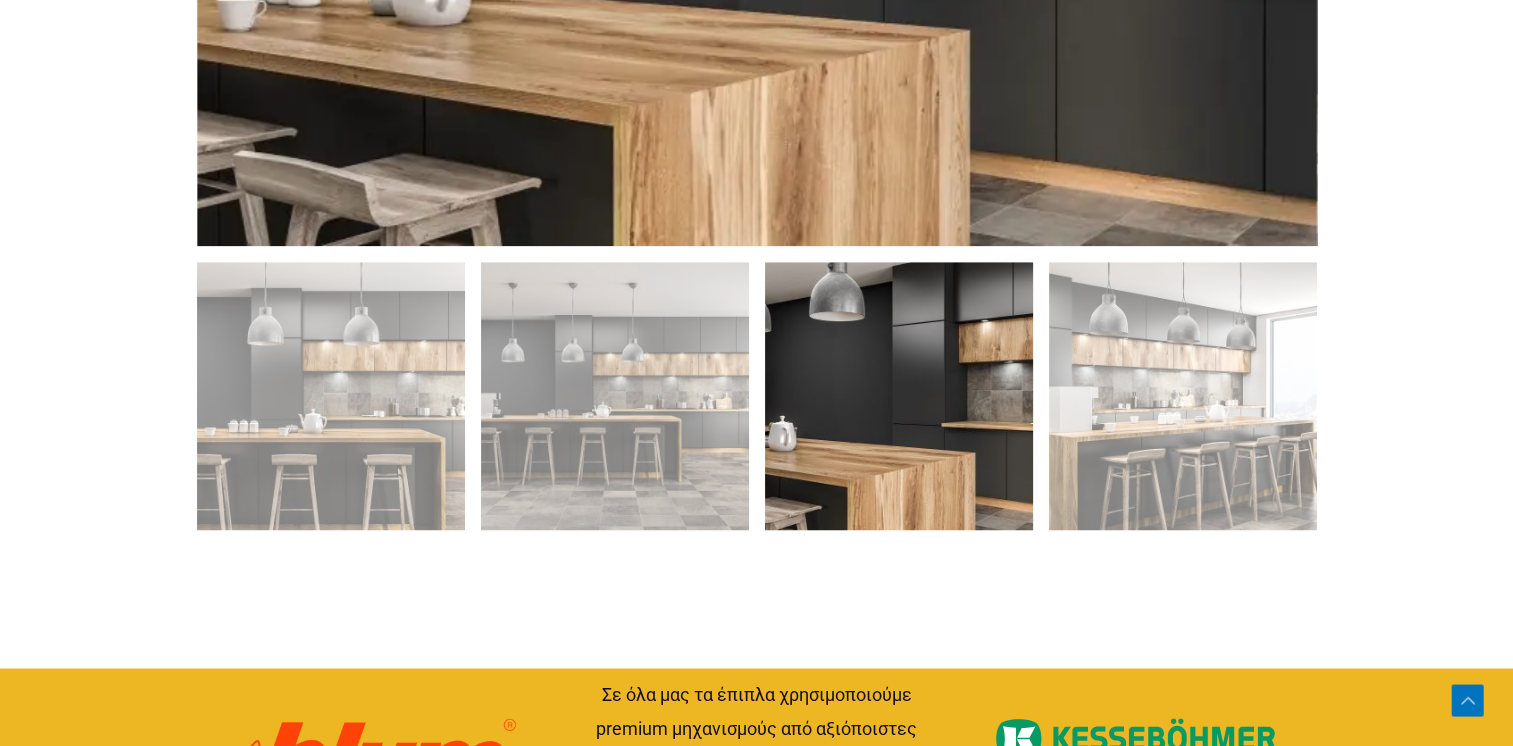 click at bounding box center (756, 68) 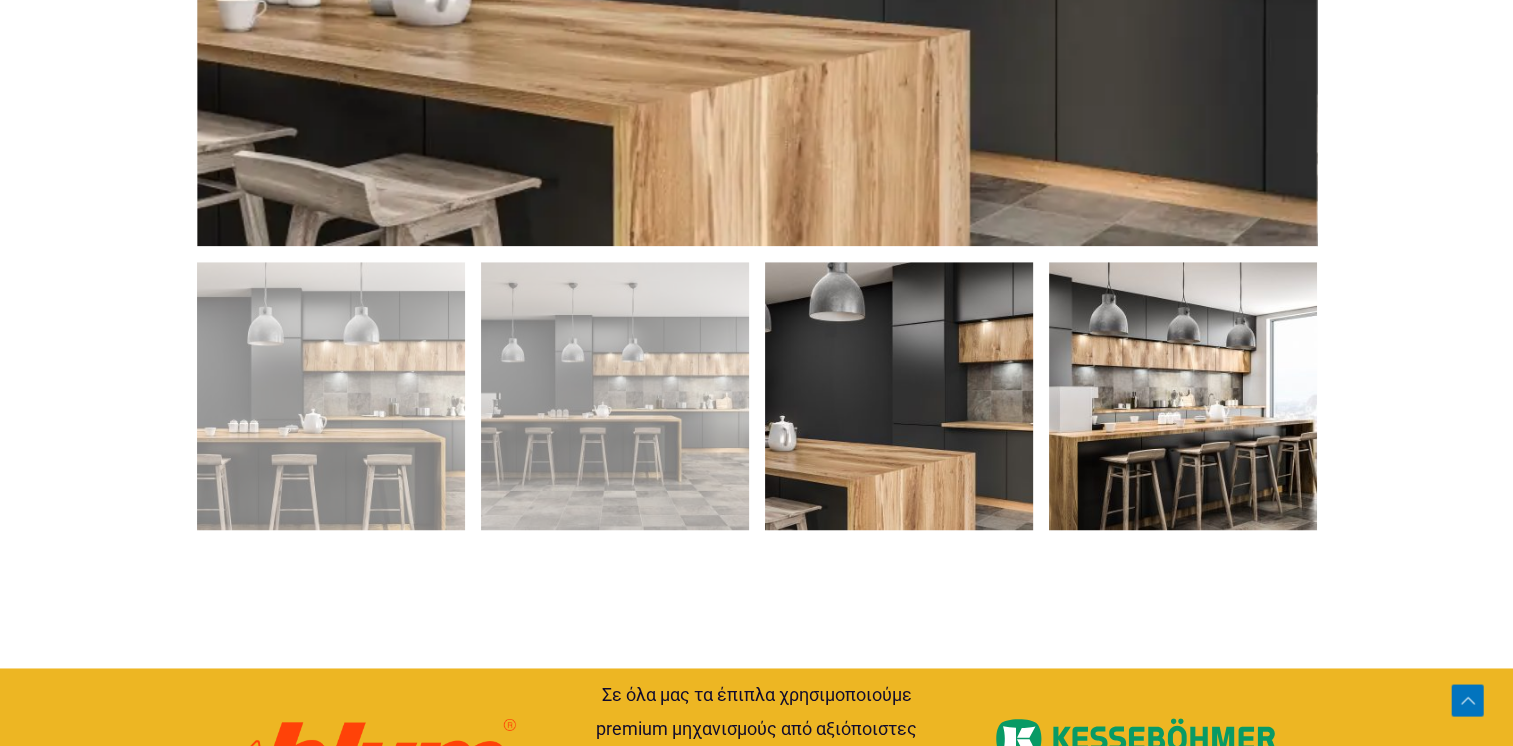 click at bounding box center [1183, 396] 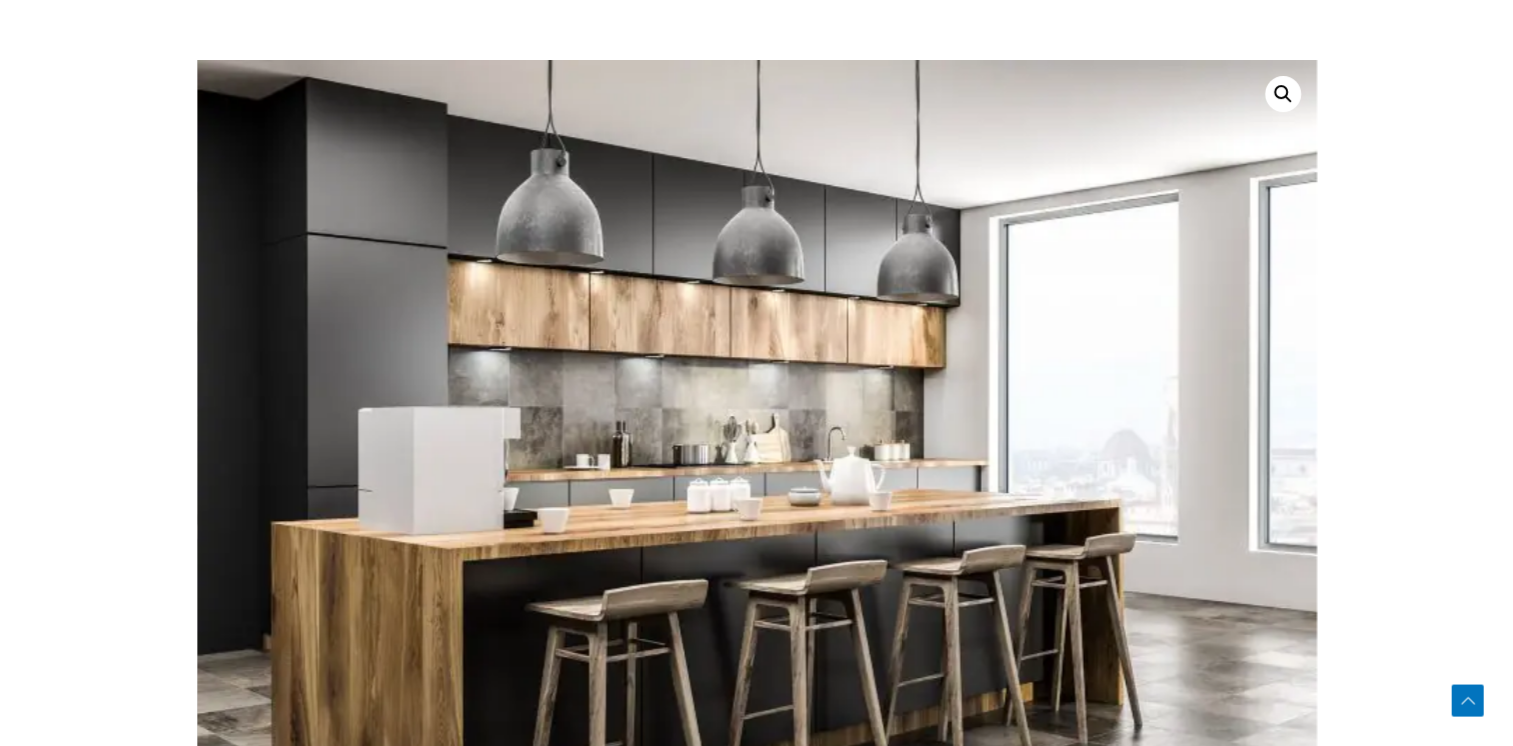 scroll, scrollTop: 832, scrollLeft: 0, axis: vertical 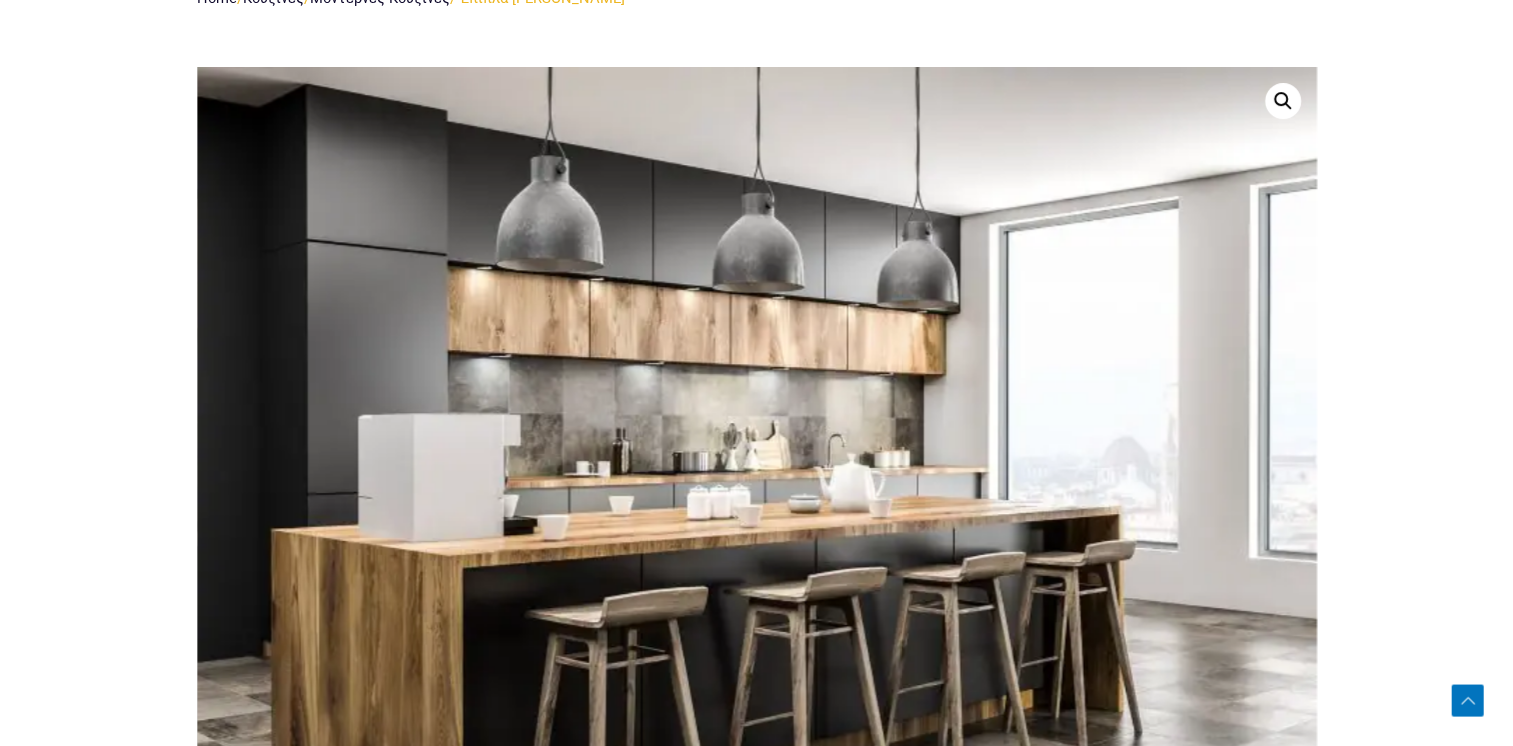 click at bounding box center [756, 636] 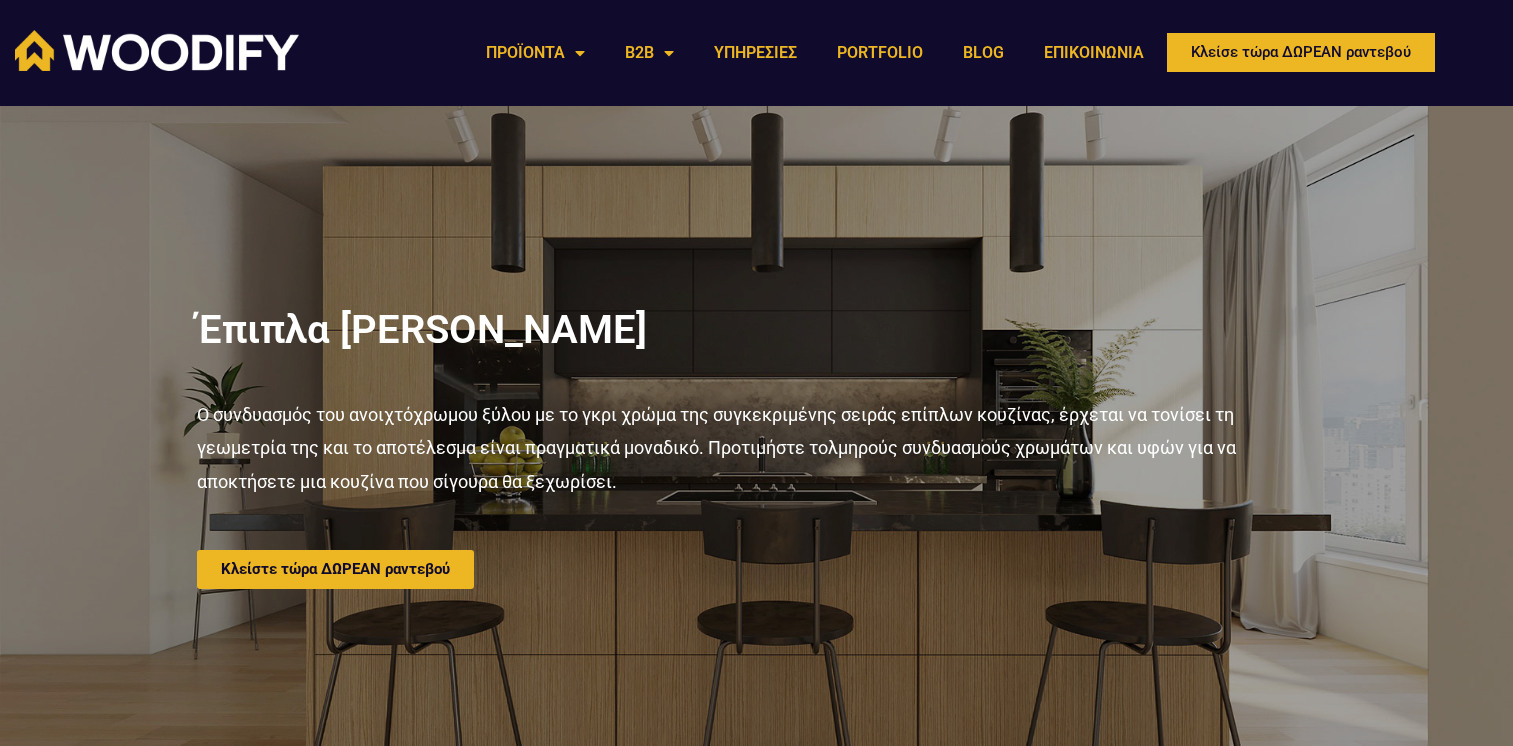scroll, scrollTop: 0, scrollLeft: 0, axis: both 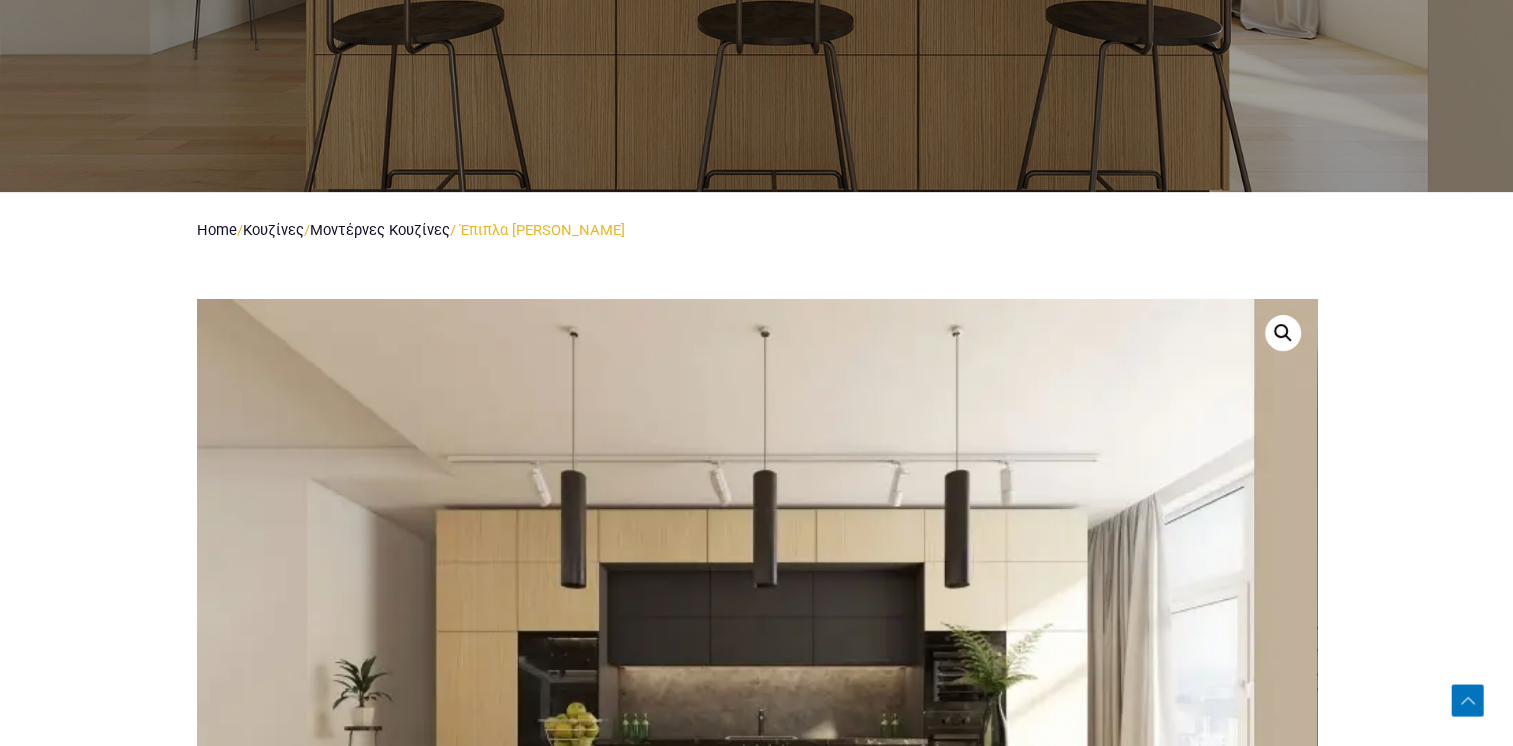 click at bounding box center (1283, 333) 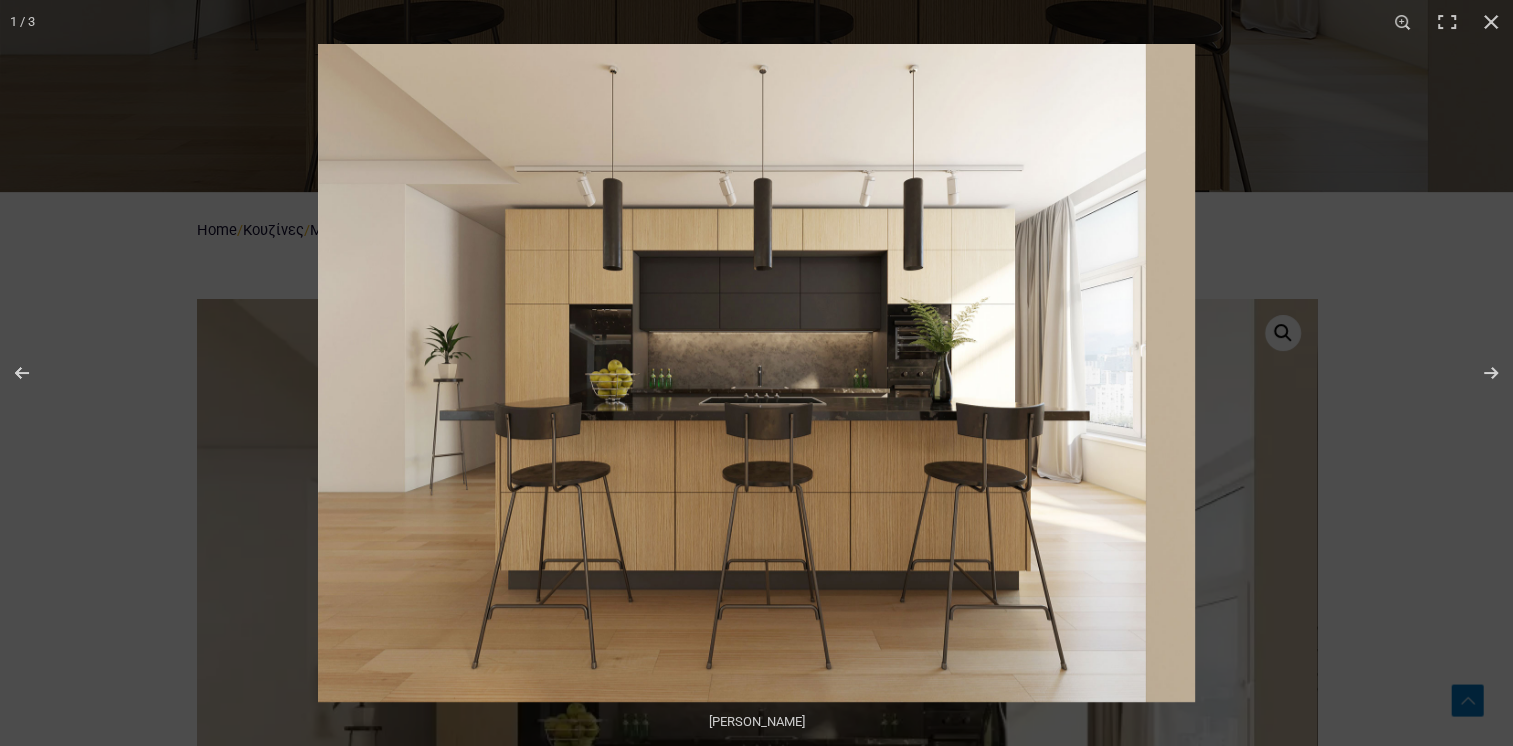 click at bounding box center [756, 373] 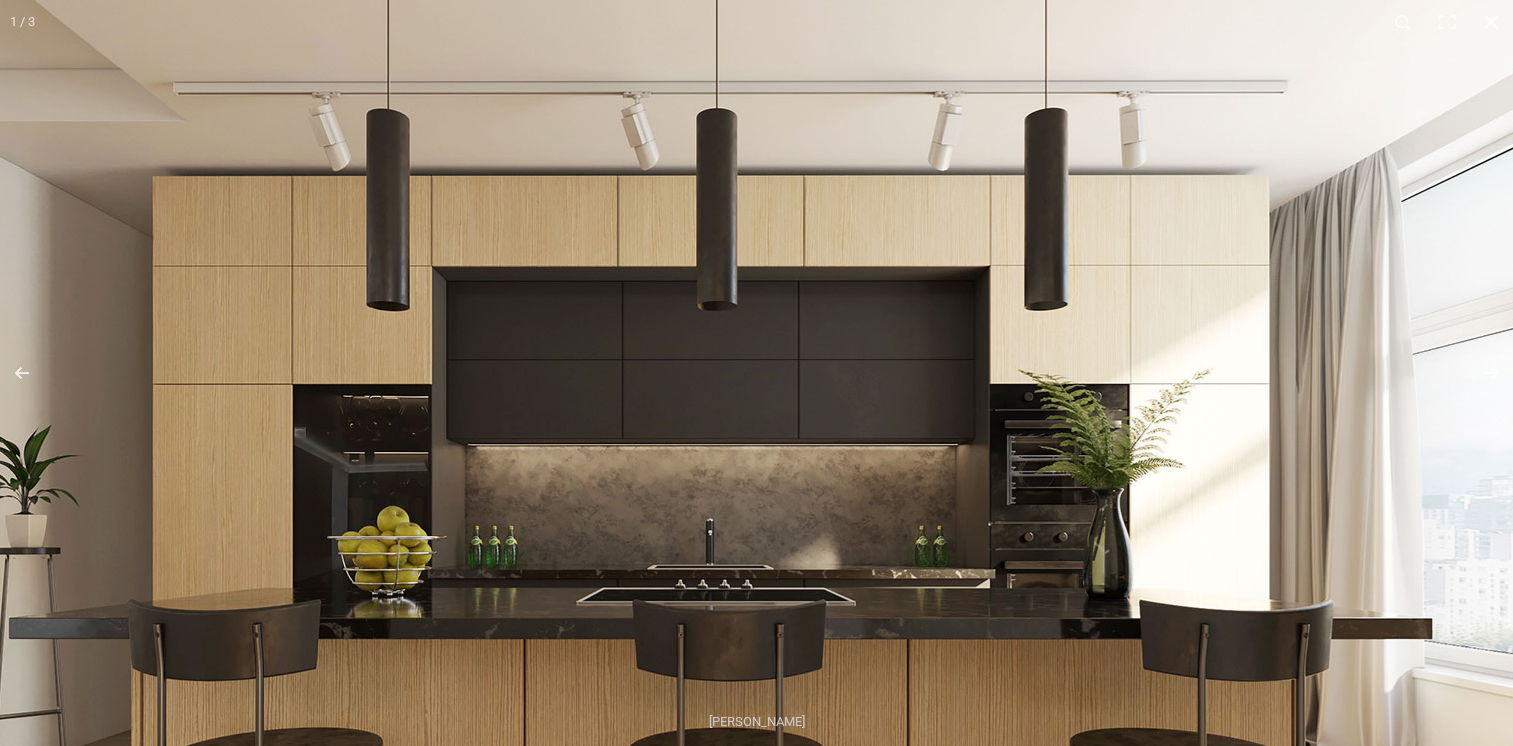 click at bounding box center [703, 535] 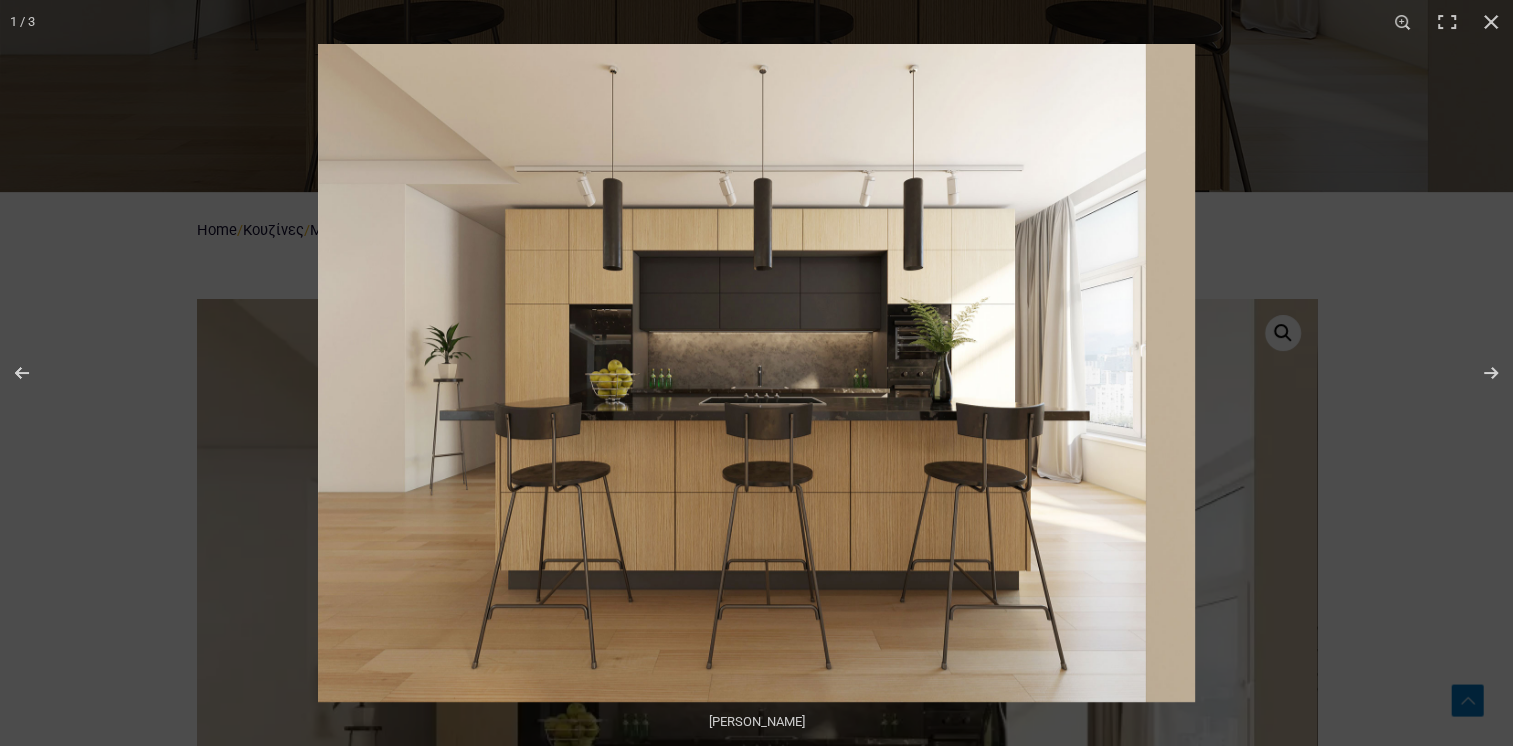 click at bounding box center [756, 373] 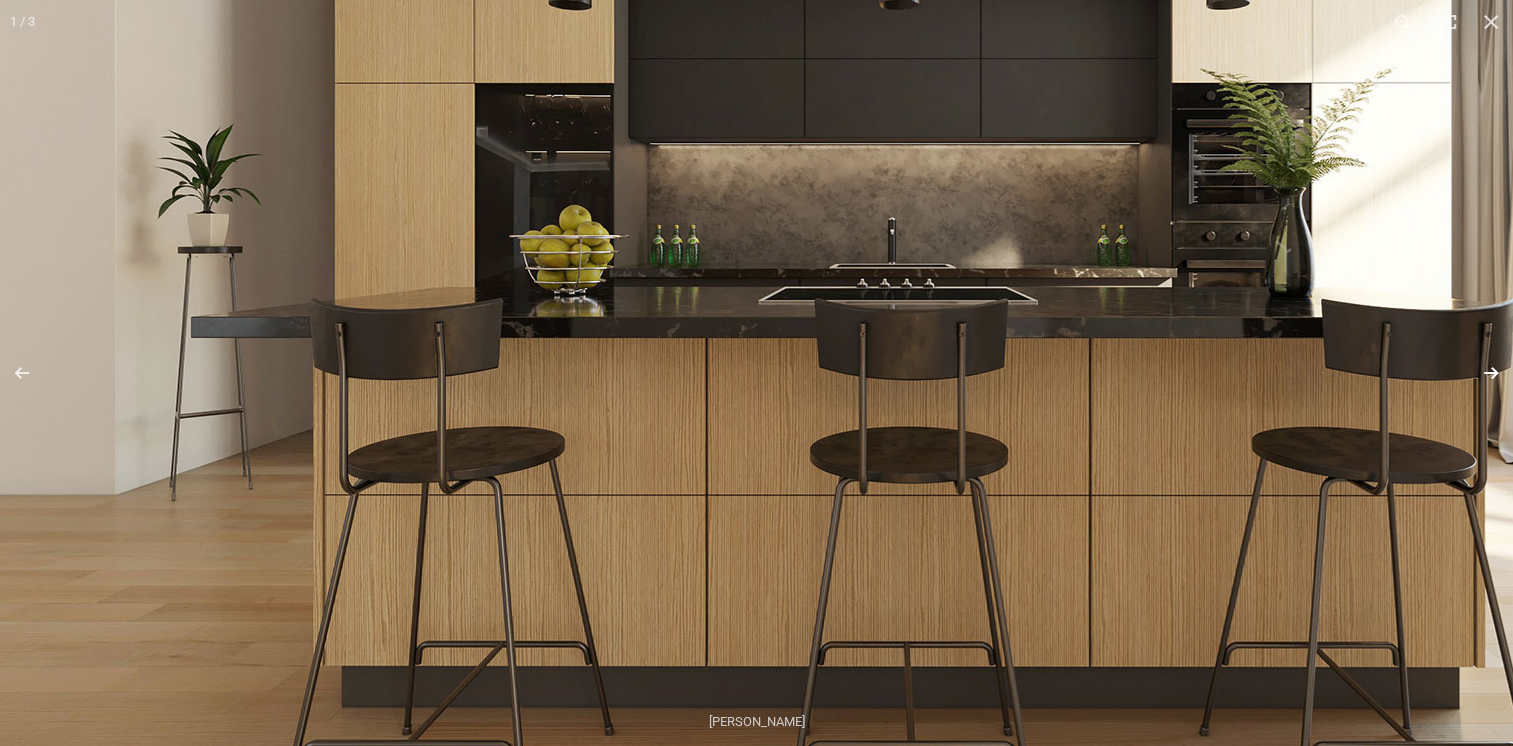 click at bounding box center [1478, 373] 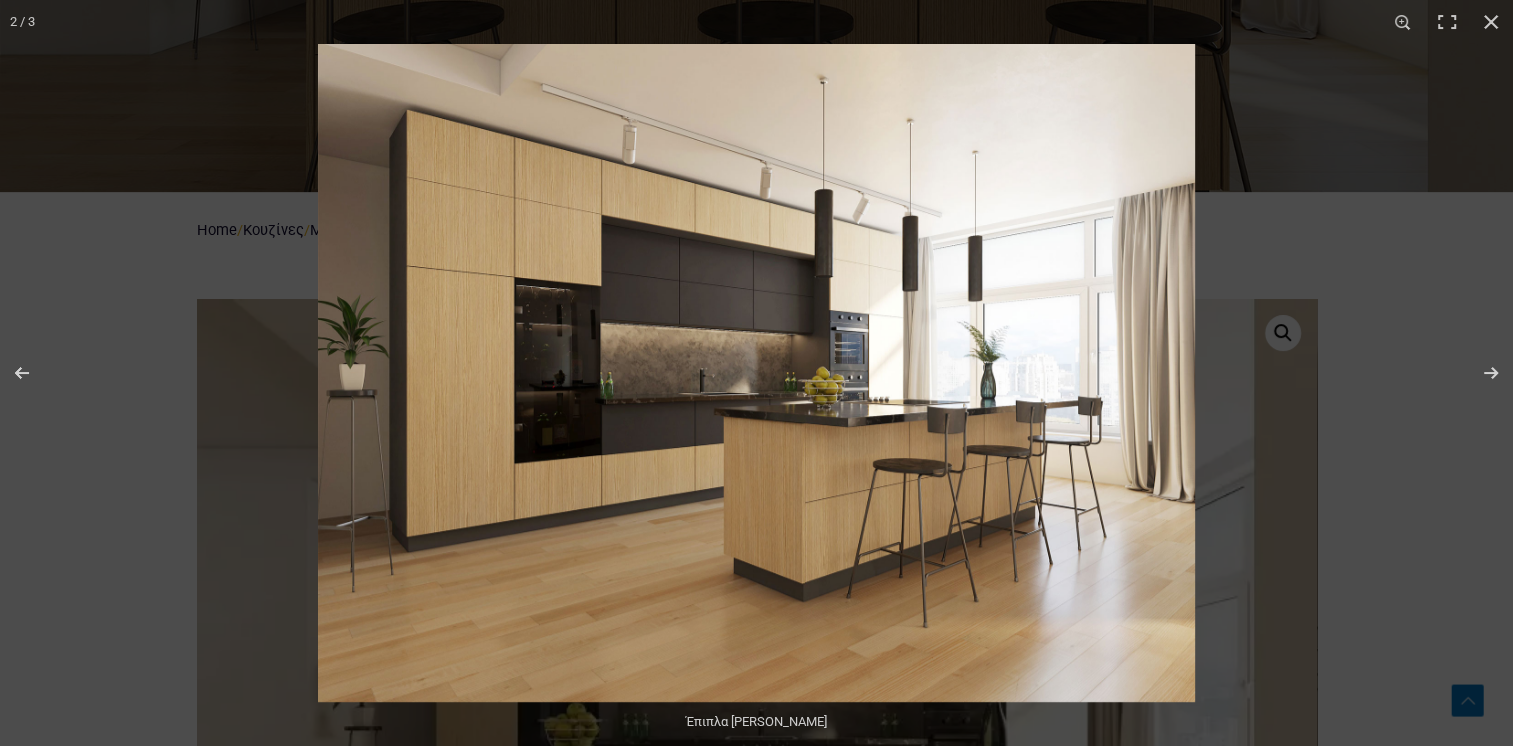 click at bounding box center [756, 373] 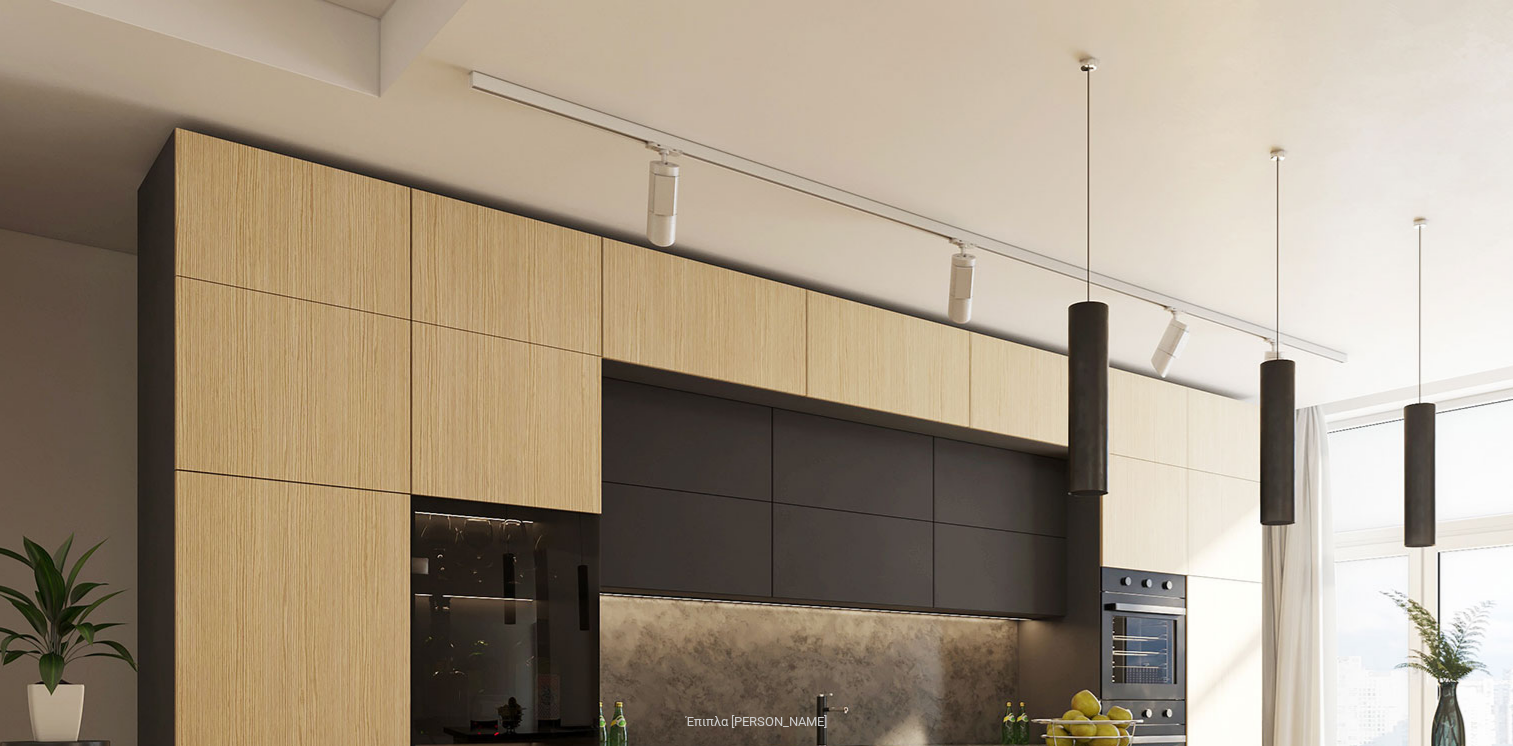 click at bounding box center [941, 704] 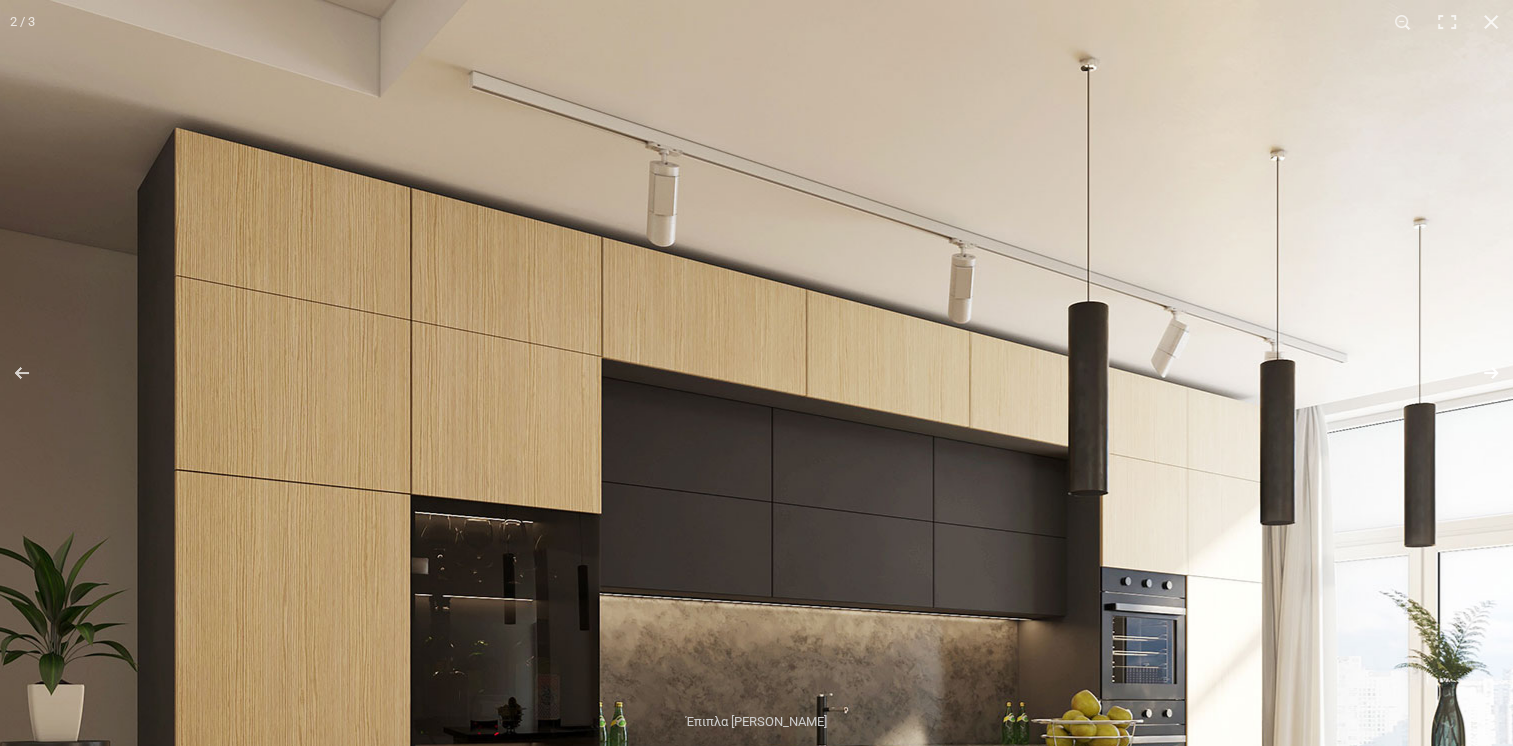 click at bounding box center [1478, 373] 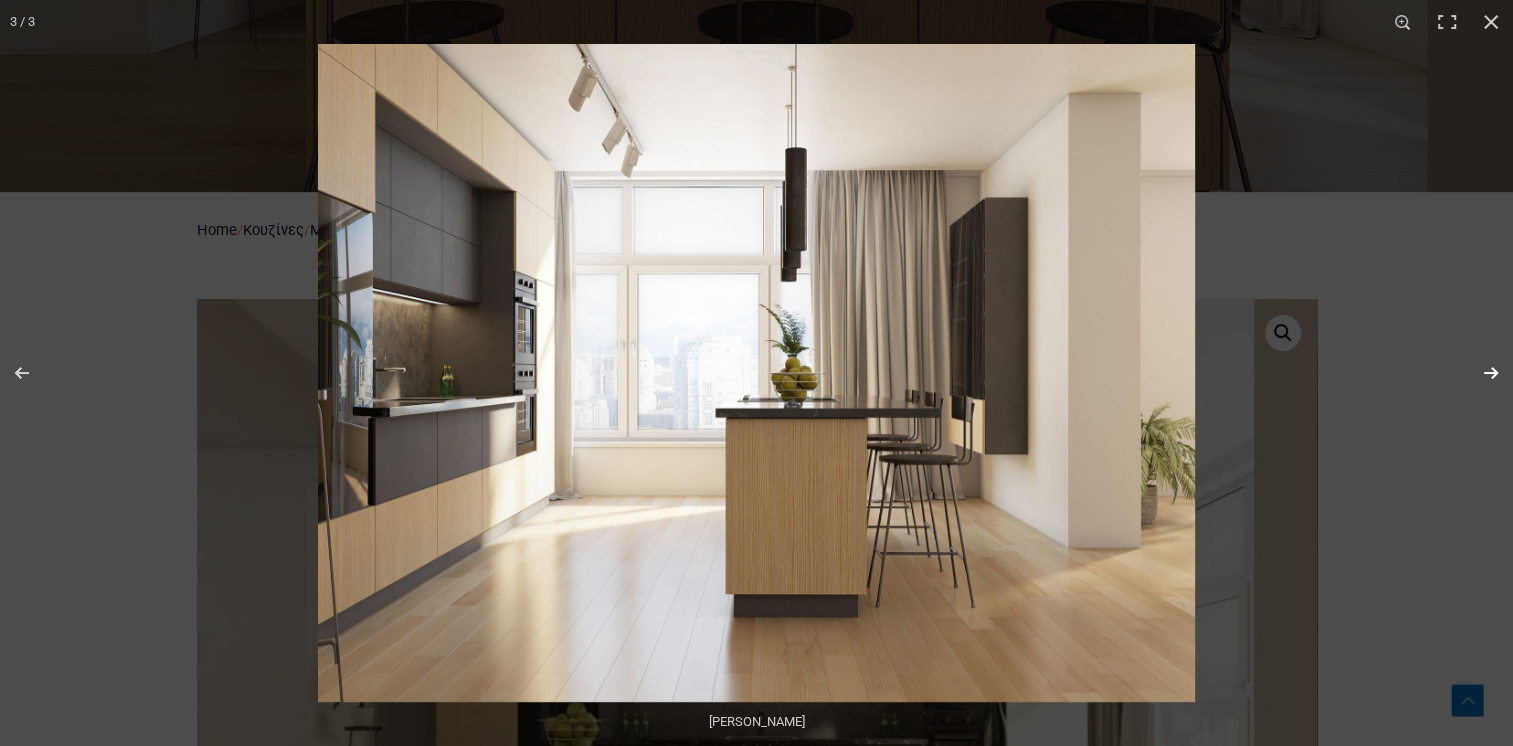 click at bounding box center [1478, 373] 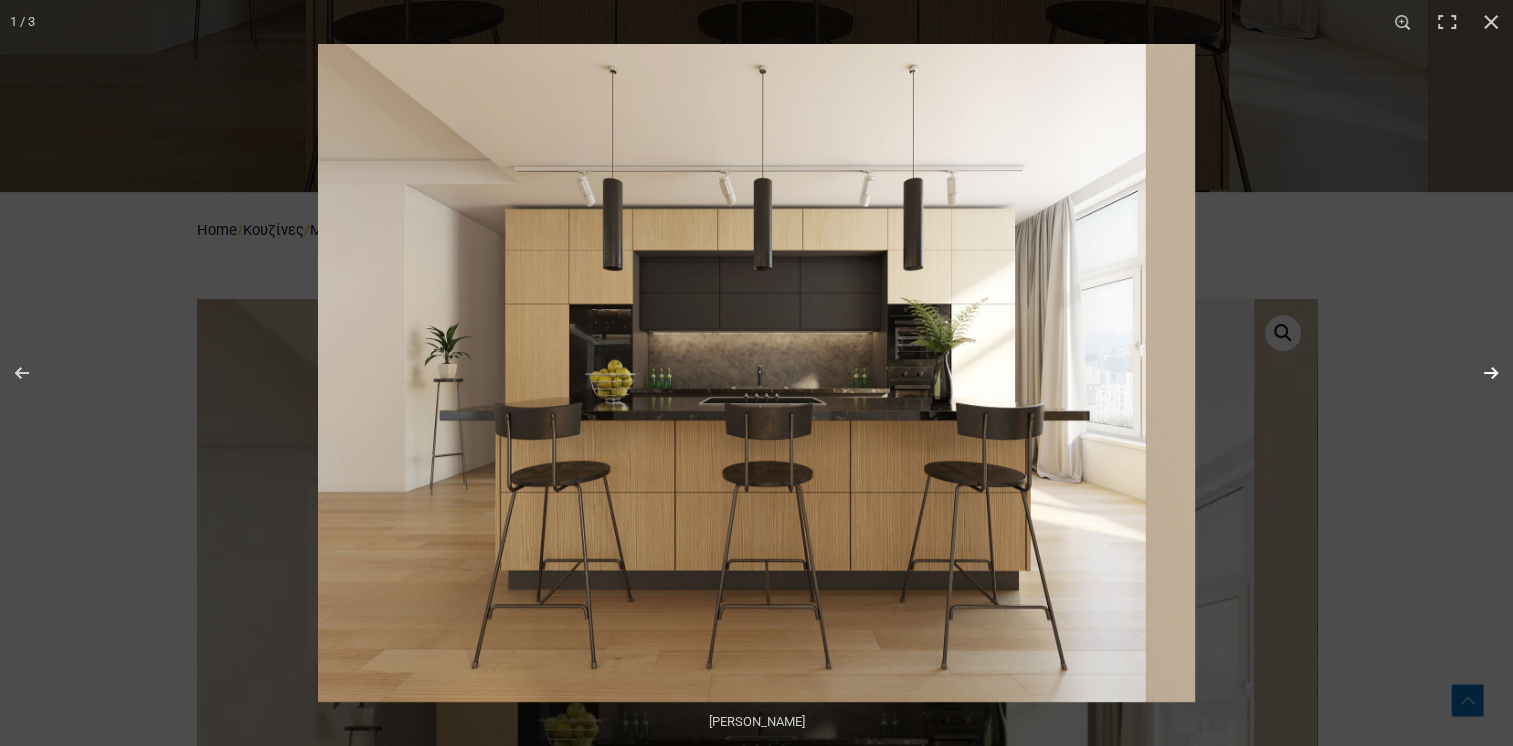 click at bounding box center (1478, 373) 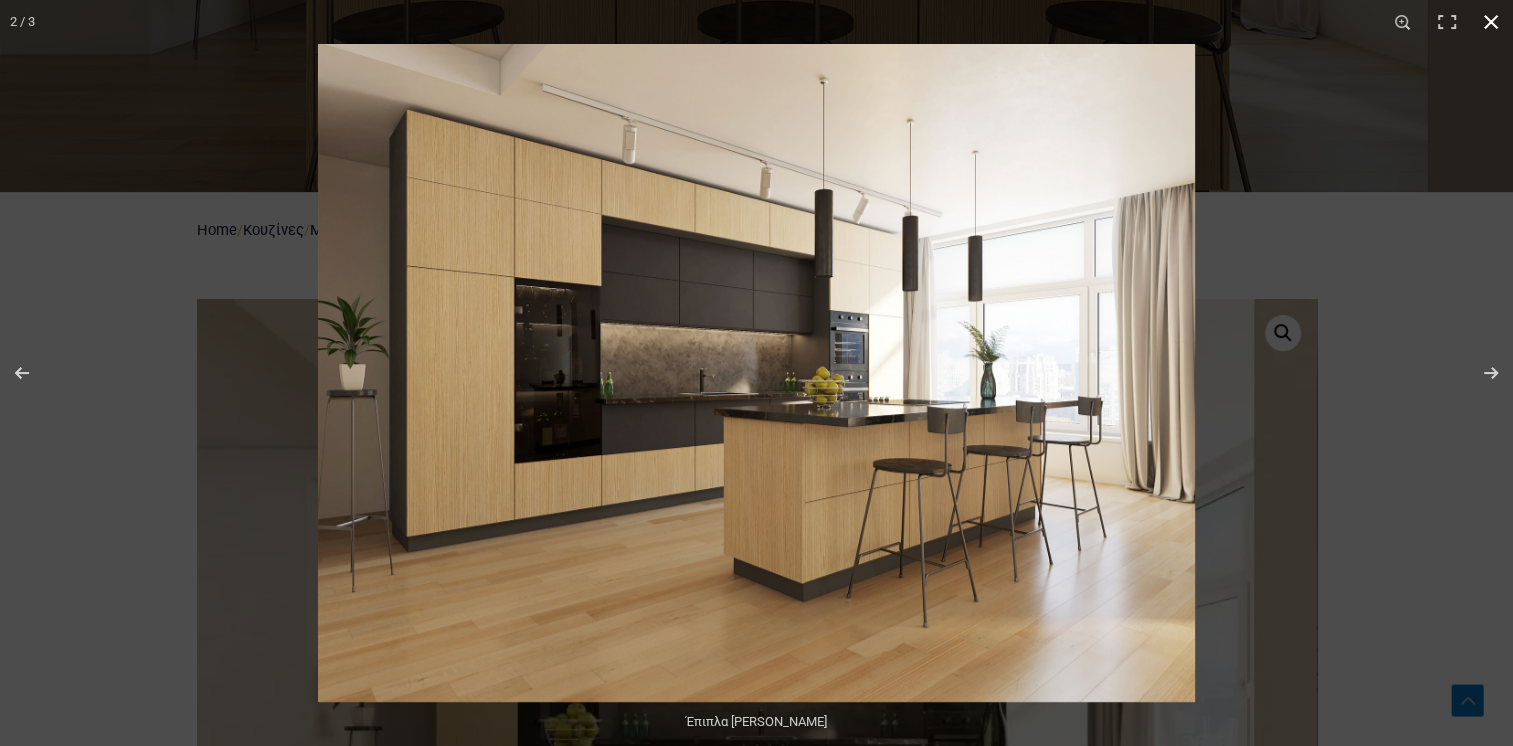 click at bounding box center [1491, 22] 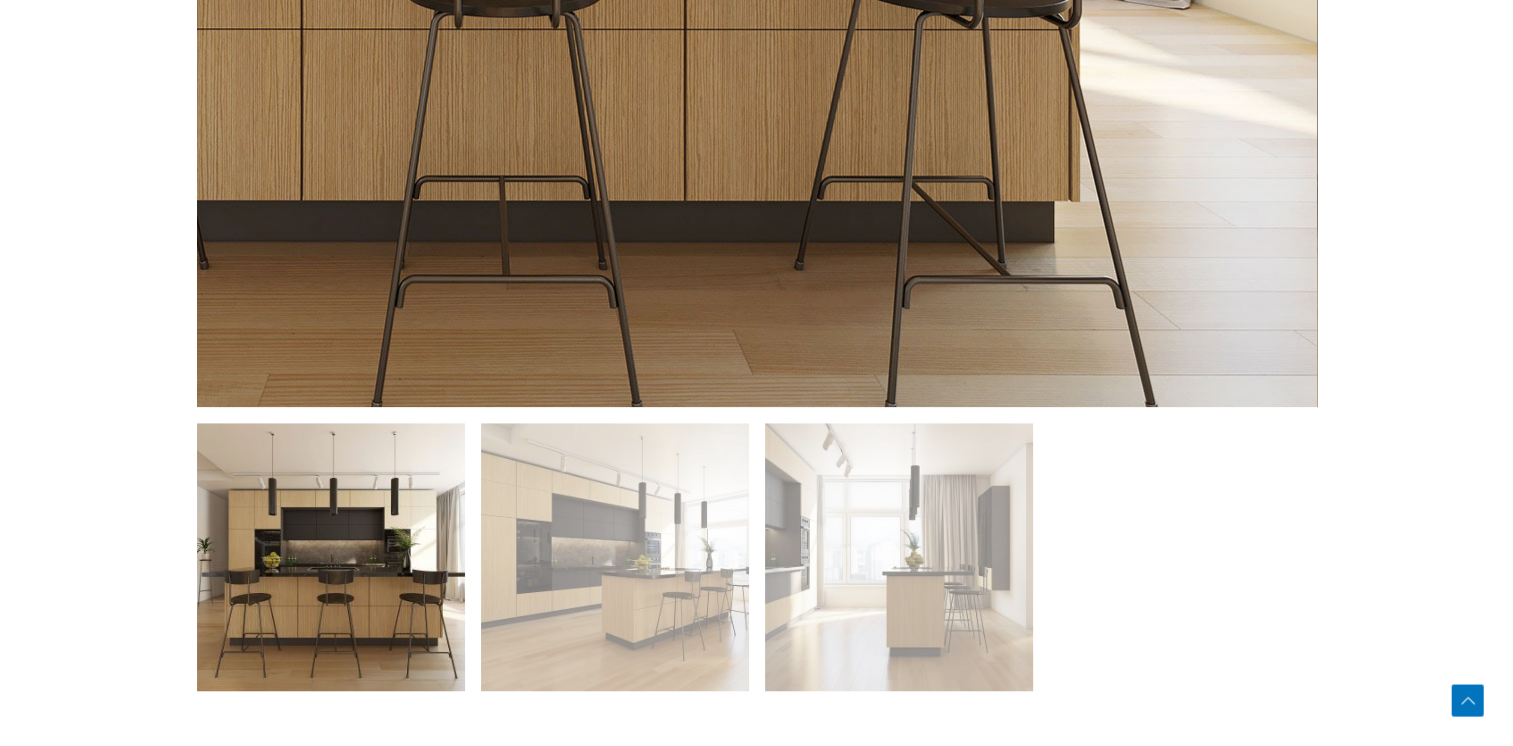 scroll, scrollTop: 1300, scrollLeft: 0, axis: vertical 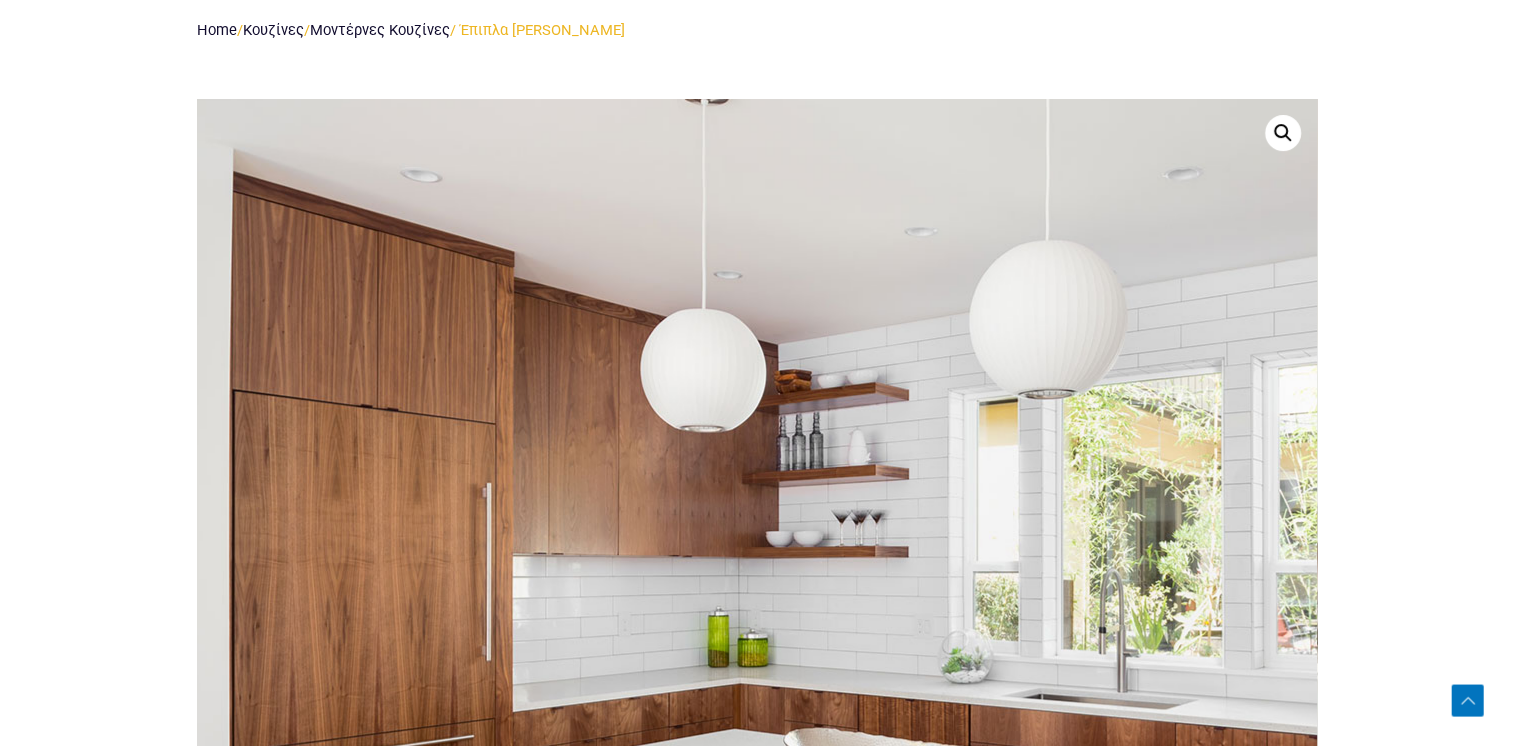 click at bounding box center (949, 660) 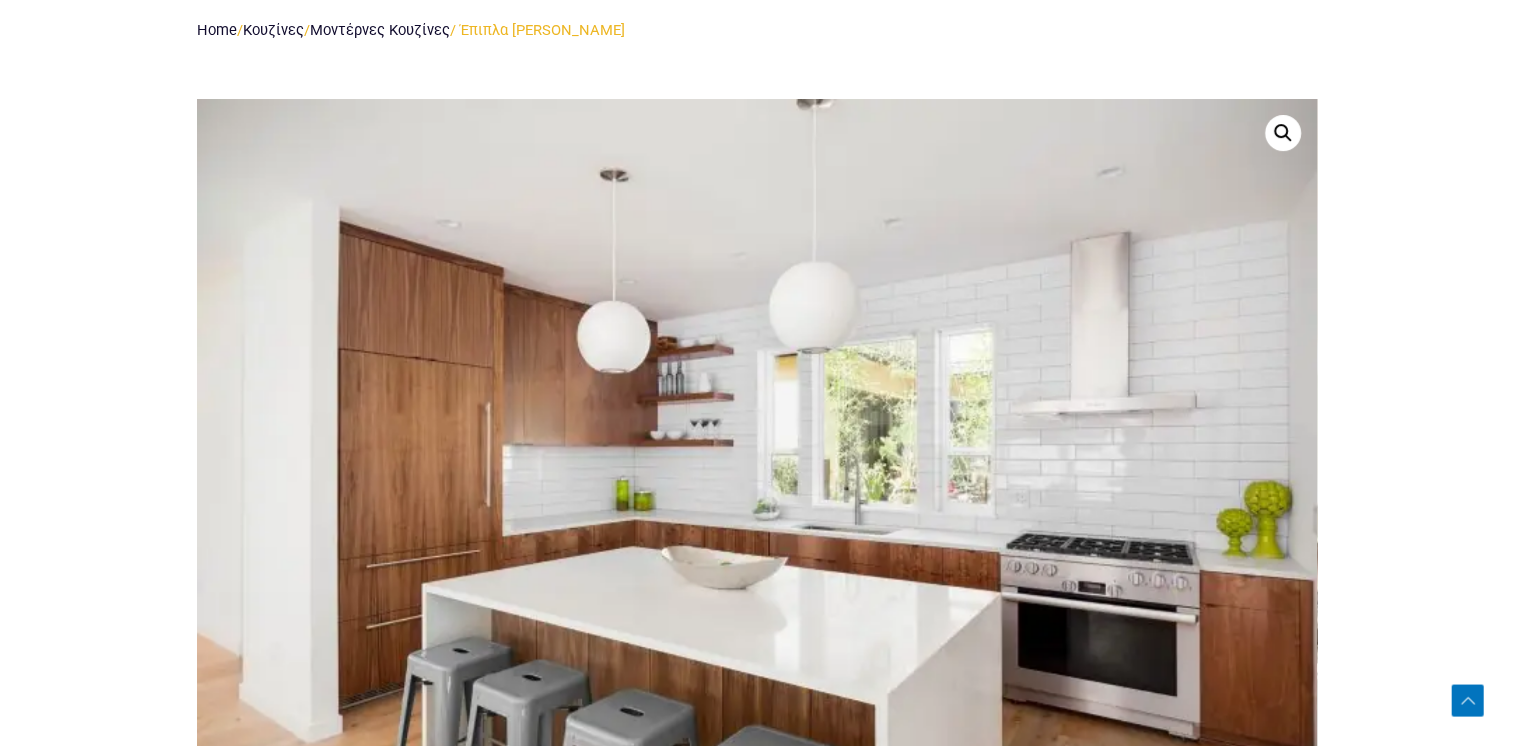 click at bounding box center [1283, 133] 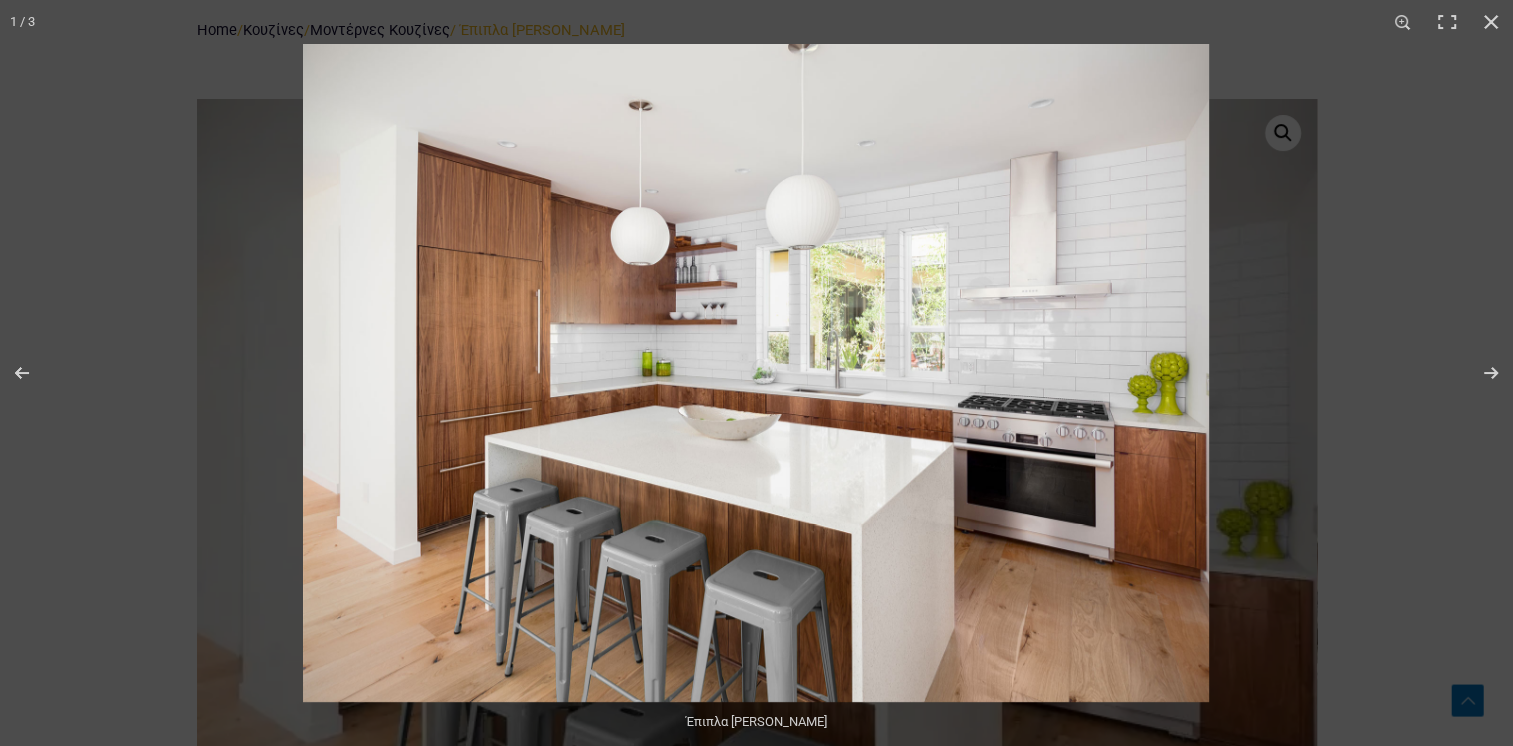 click at bounding box center (756, 373) 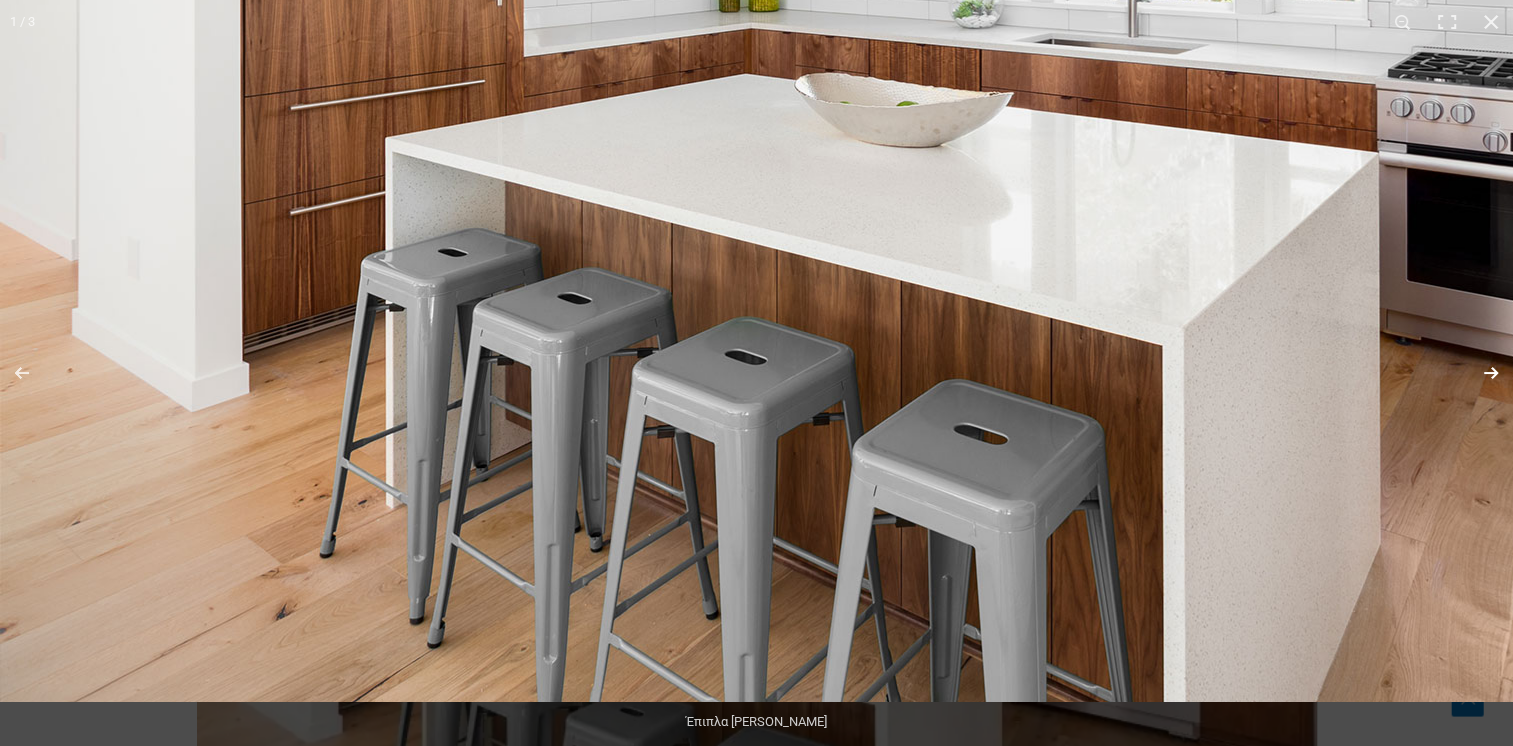 click at bounding box center [1478, 373] 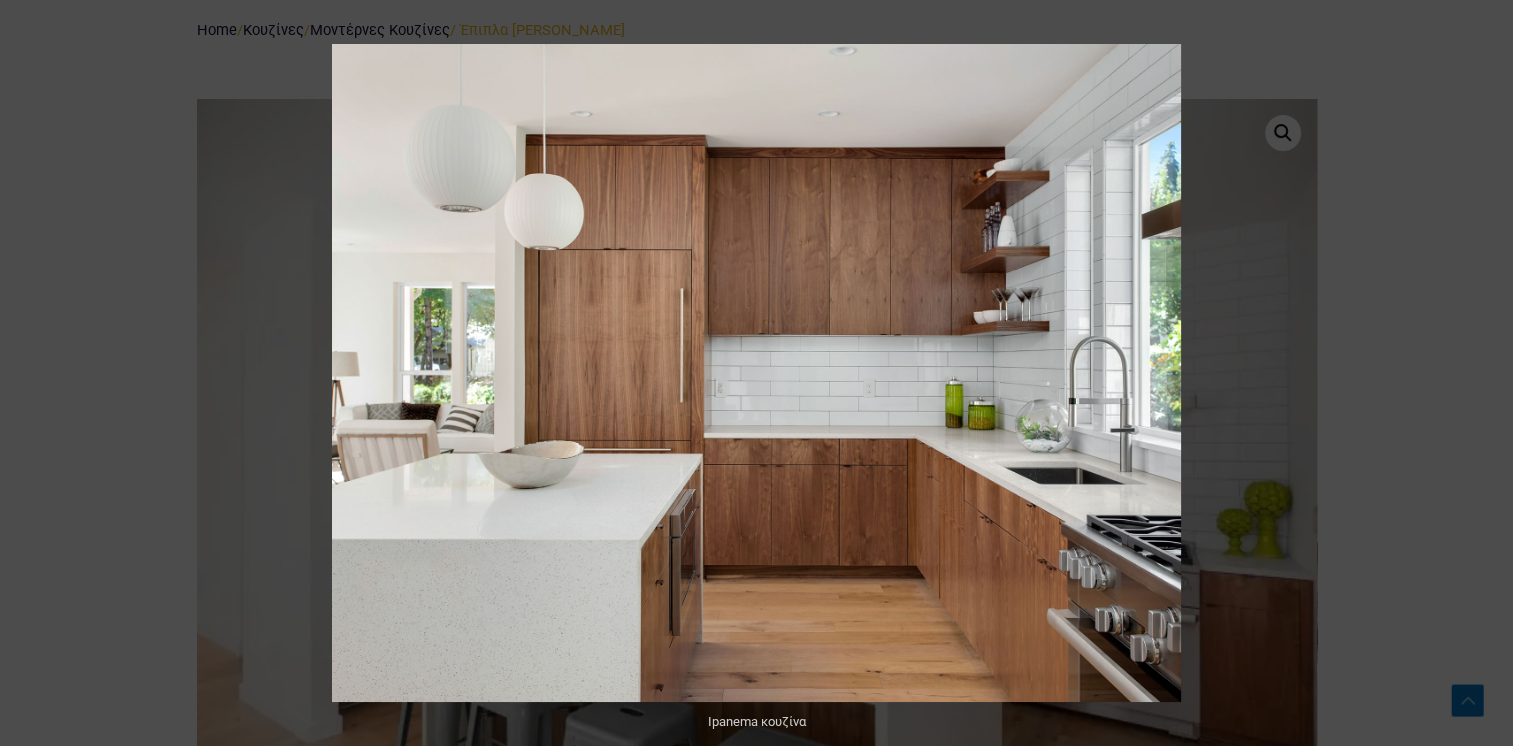 click at bounding box center (1478, 373) 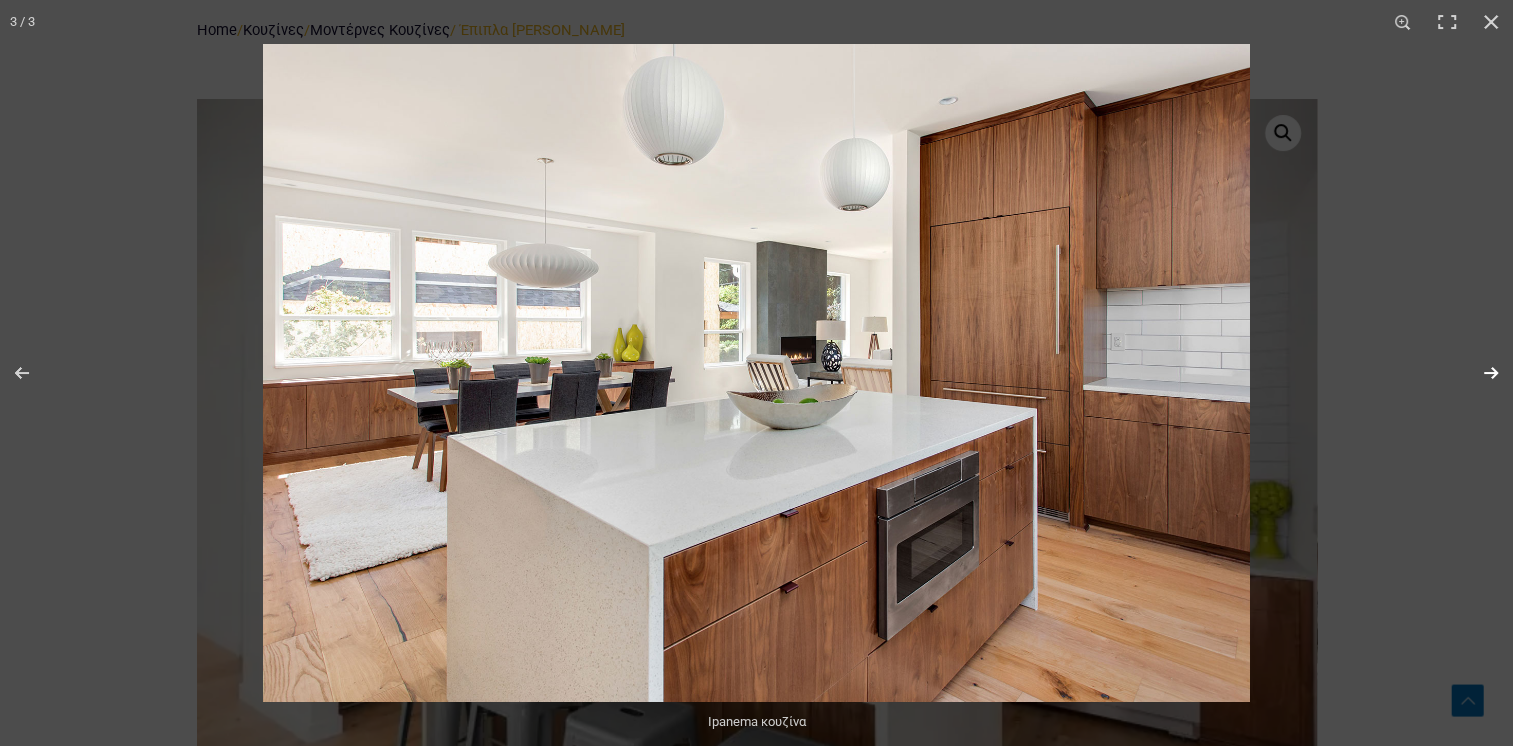 click at bounding box center (1478, 373) 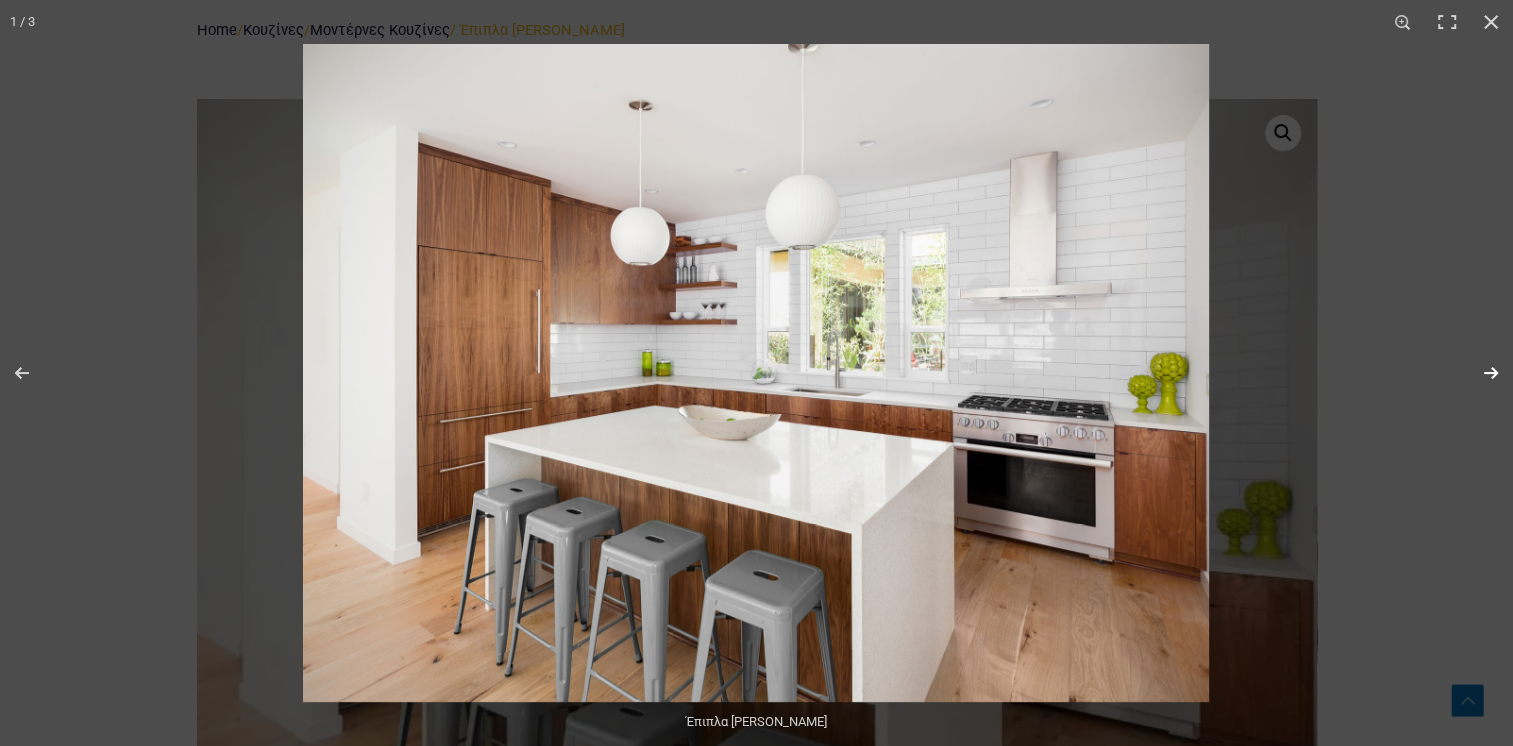 click at bounding box center (1478, 373) 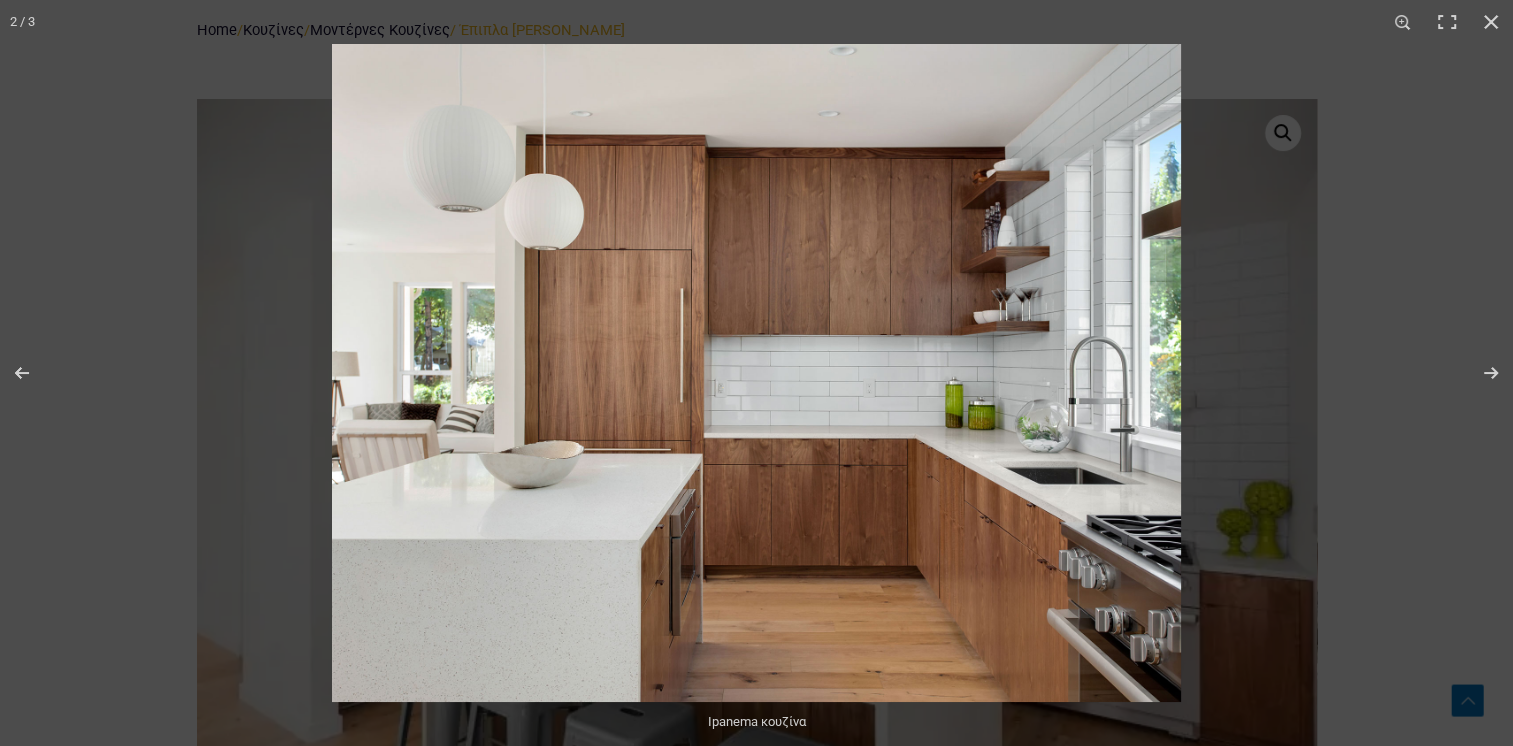 click at bounding box center [756, 373] 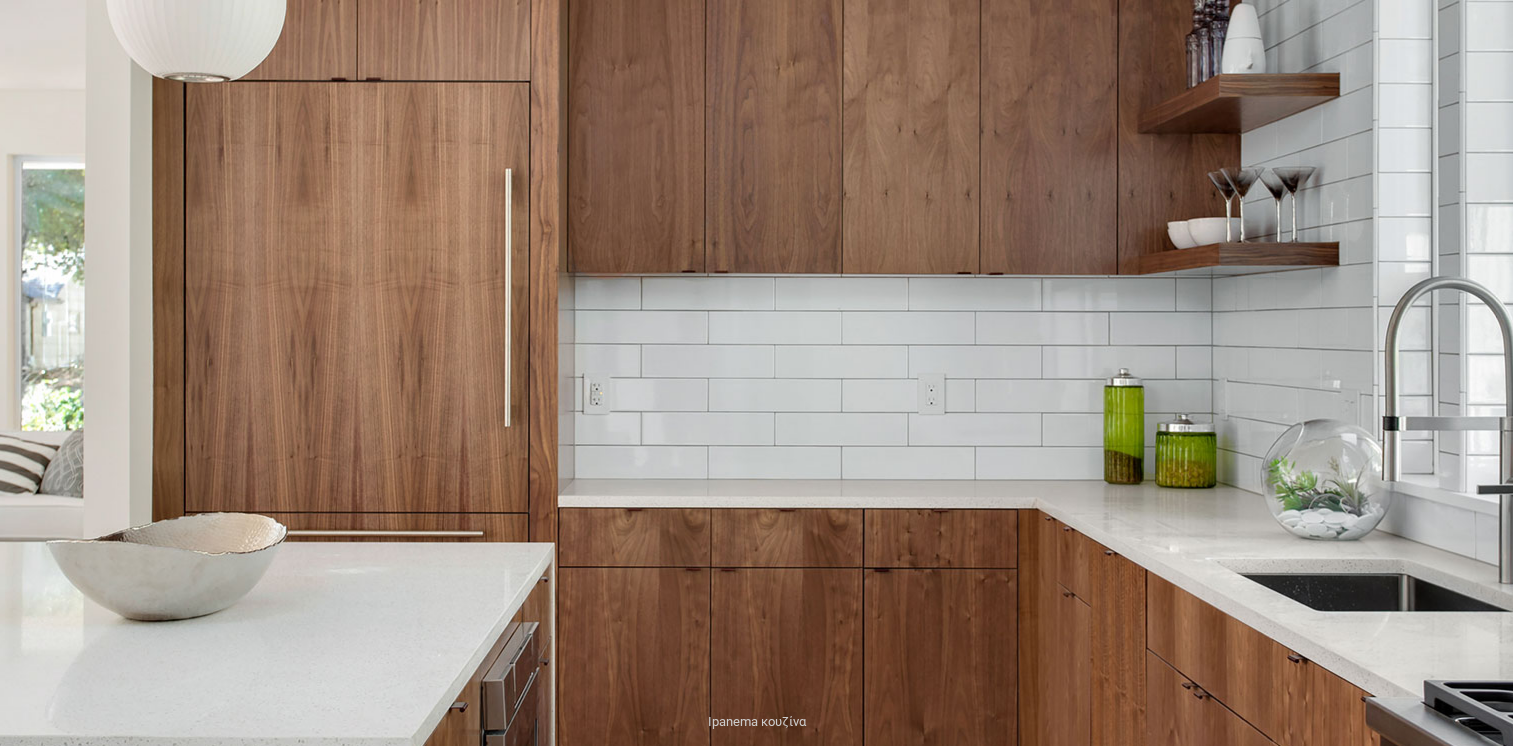 click at bounding box center (677, 360) 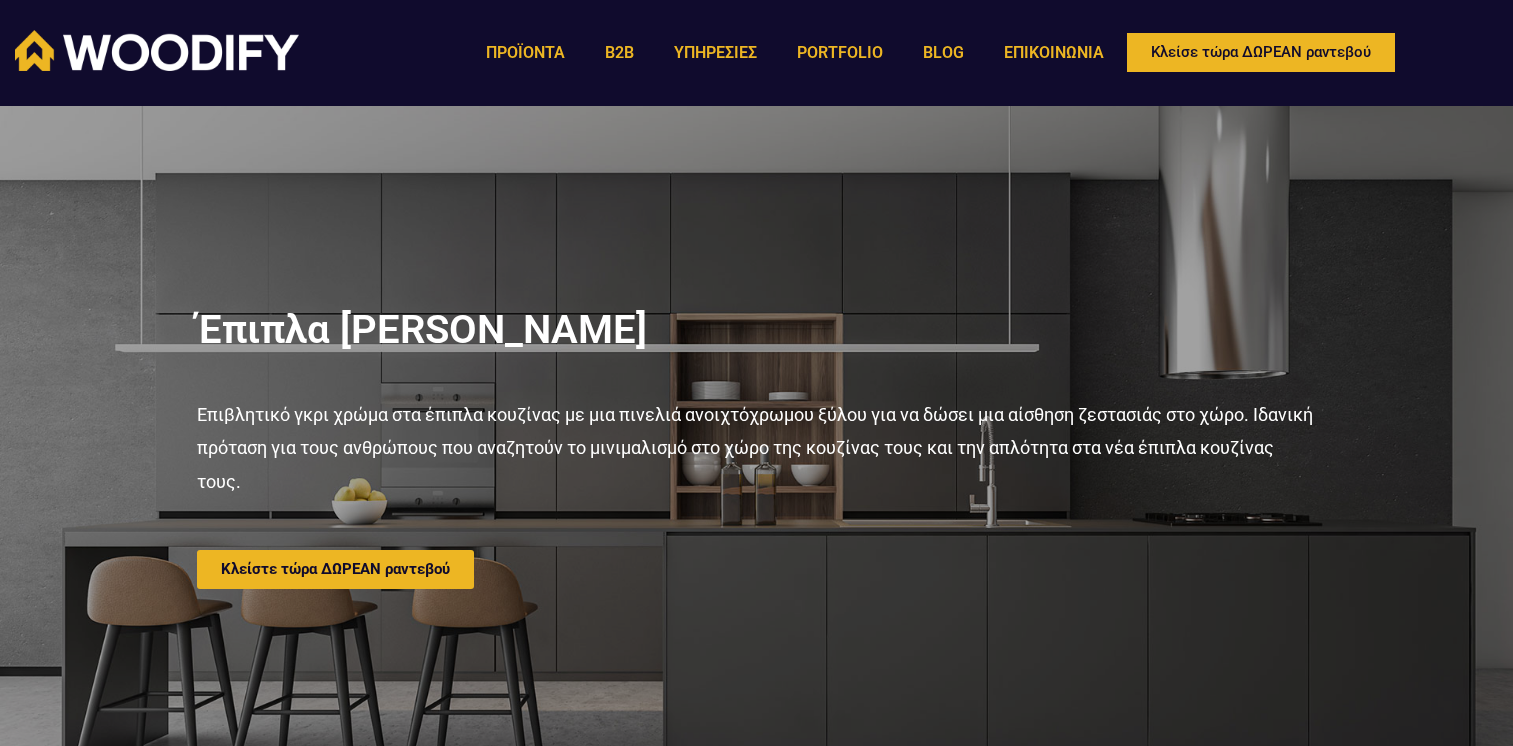 scroll, scrollTop: 0, scrollLeft: 0, axis: both 